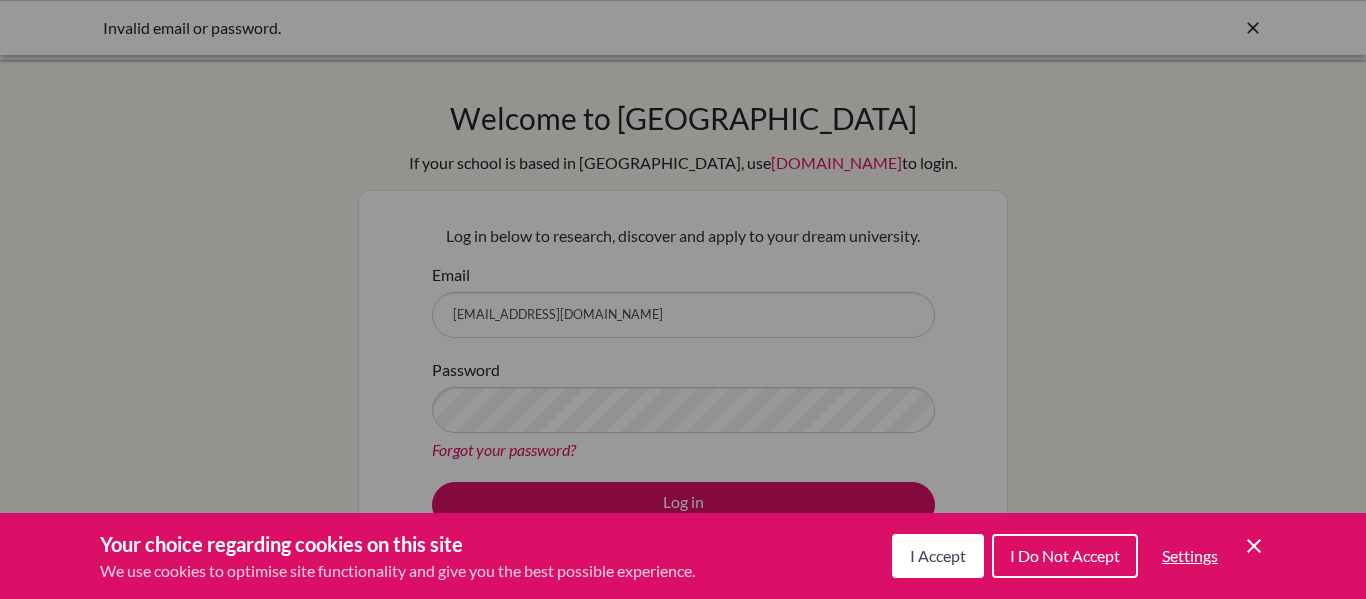 scroll, scrollTop: 0, scrollLeft: 0, axis: both 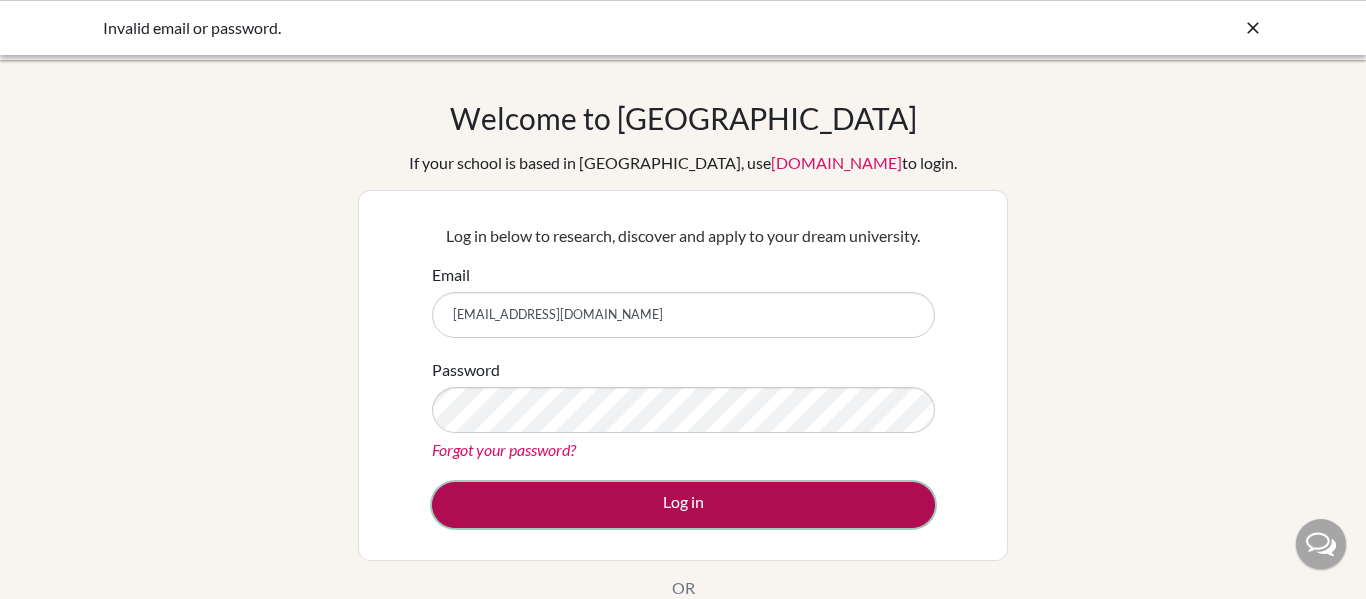 click on "Log in" at bounding box center (683, 505) 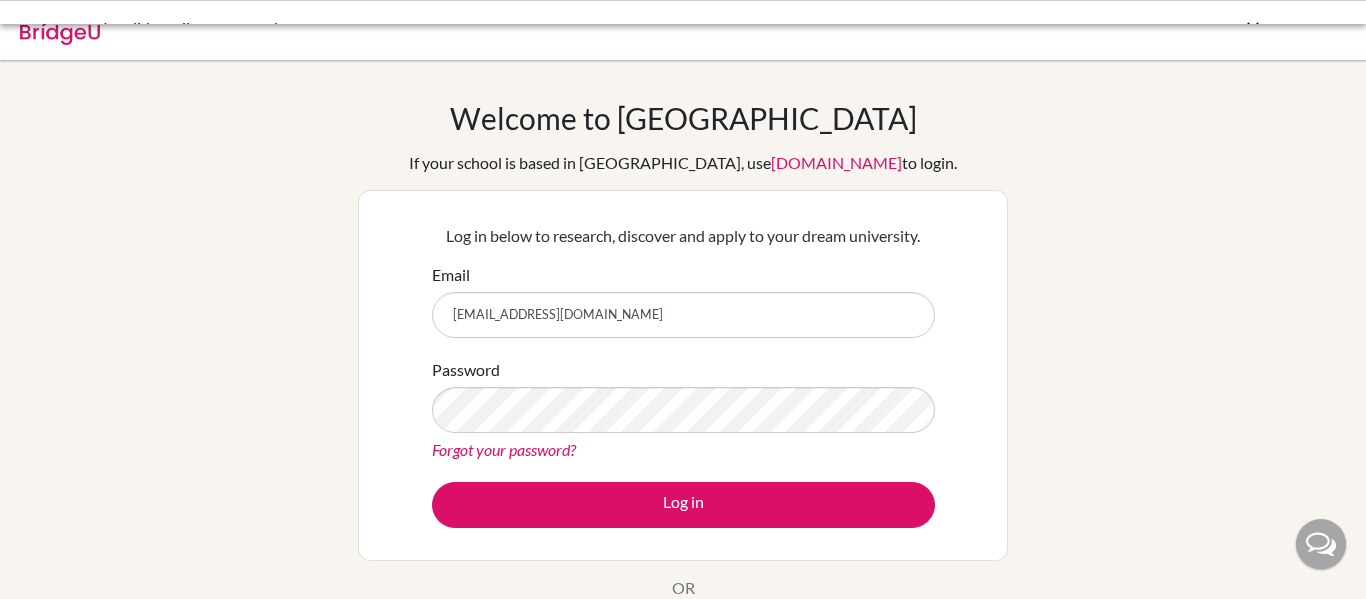 scroll, scrollTop: 0, scrollLeft: 0, axis: both 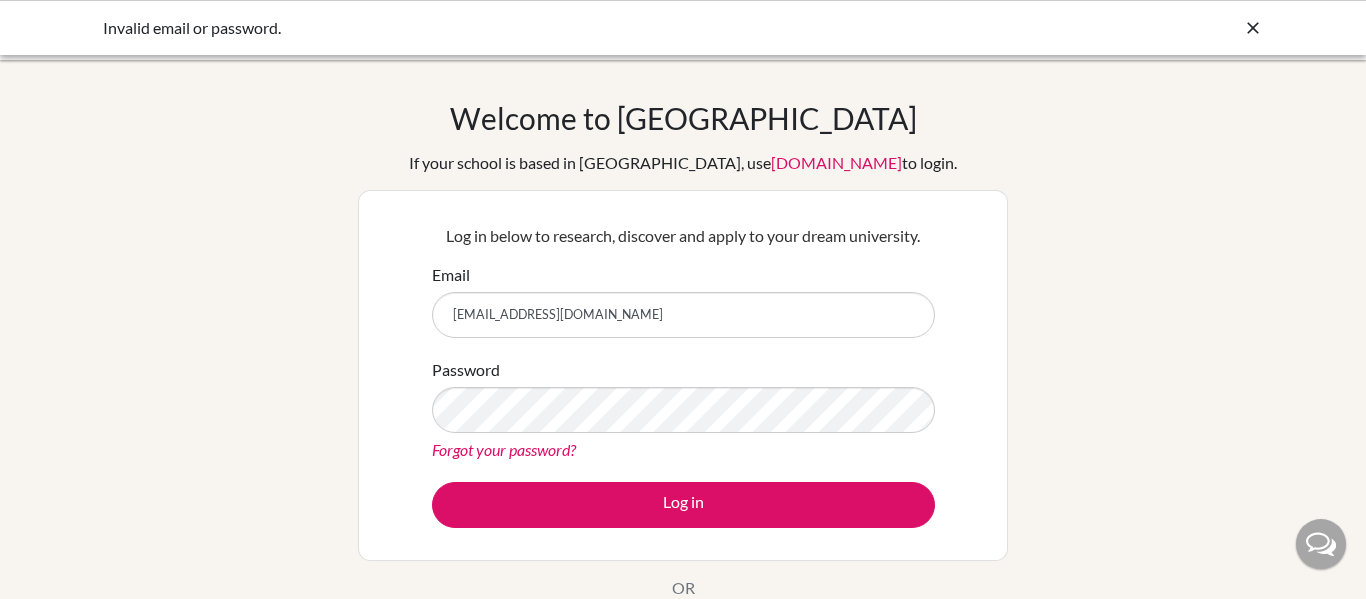 click on "Forgot your password?" at bounding box center [504, 449] 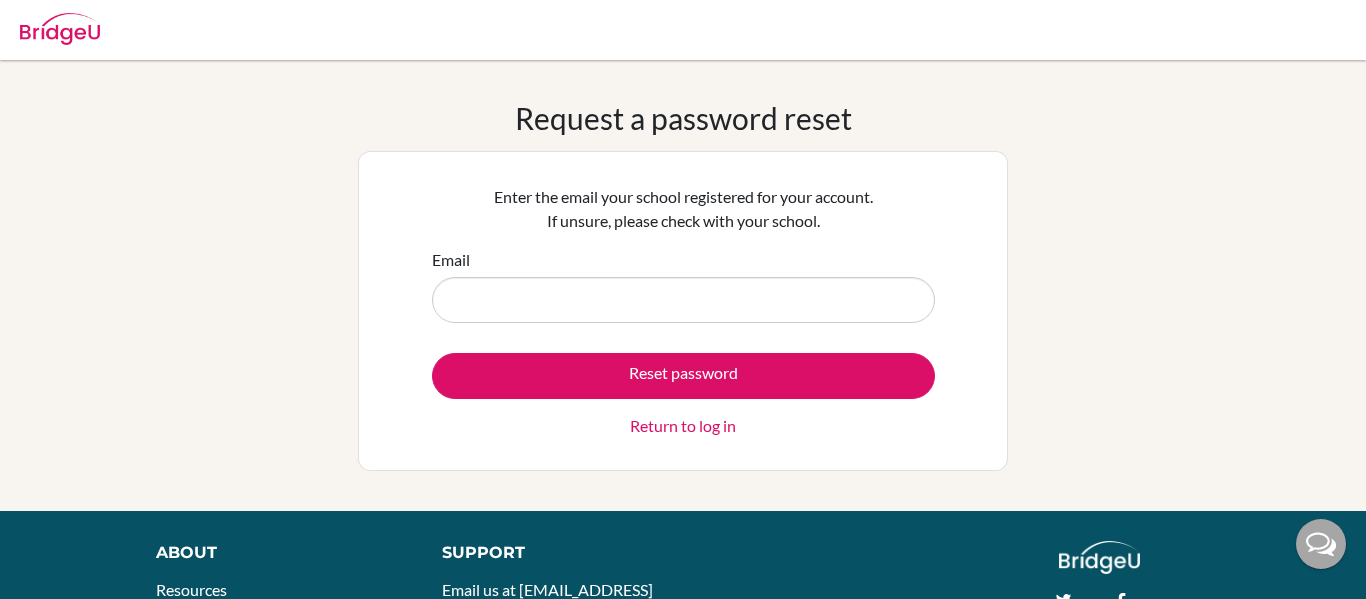 scroll, scrollTop: 0, scrollLeft: 0, axis: both 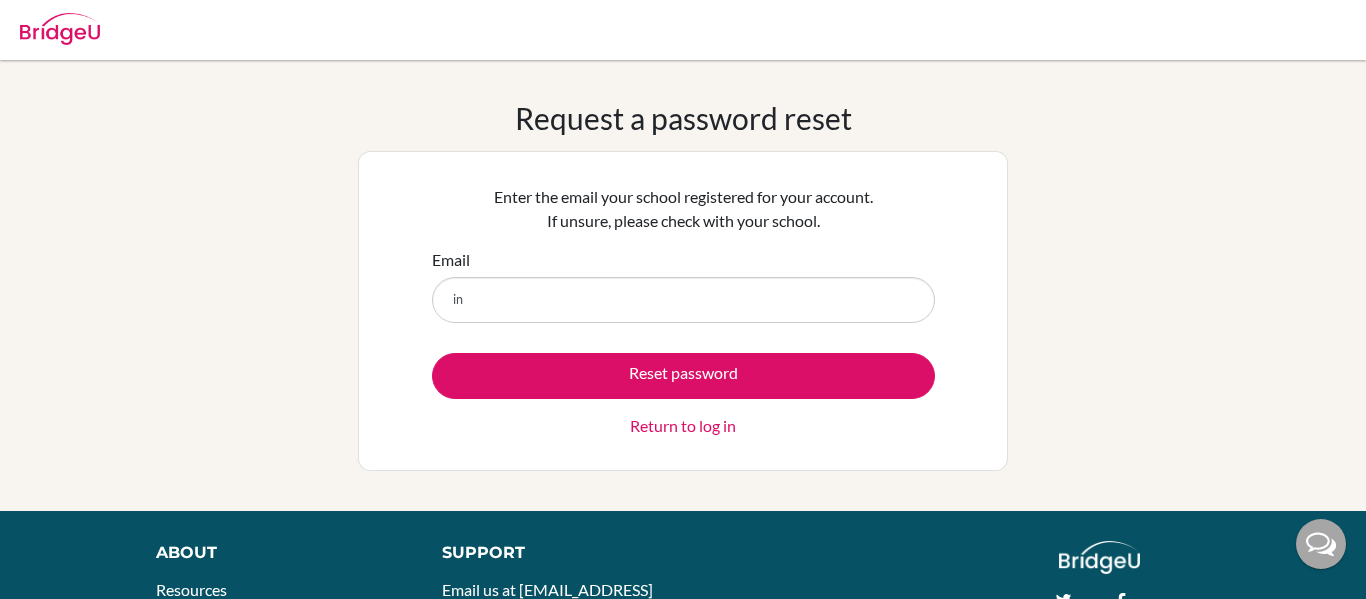 type on "[EMAIL_ADDRESS][DOMAIN_NAME]" 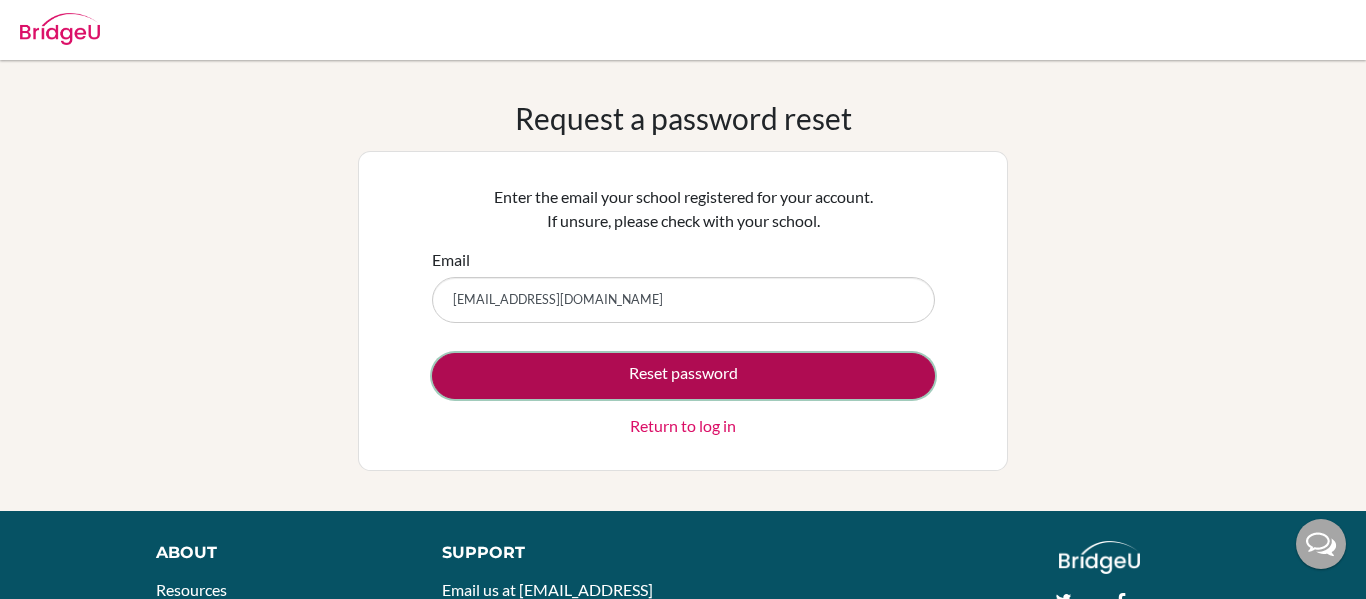 click on "Reset password" at bounding box center [683, 376] 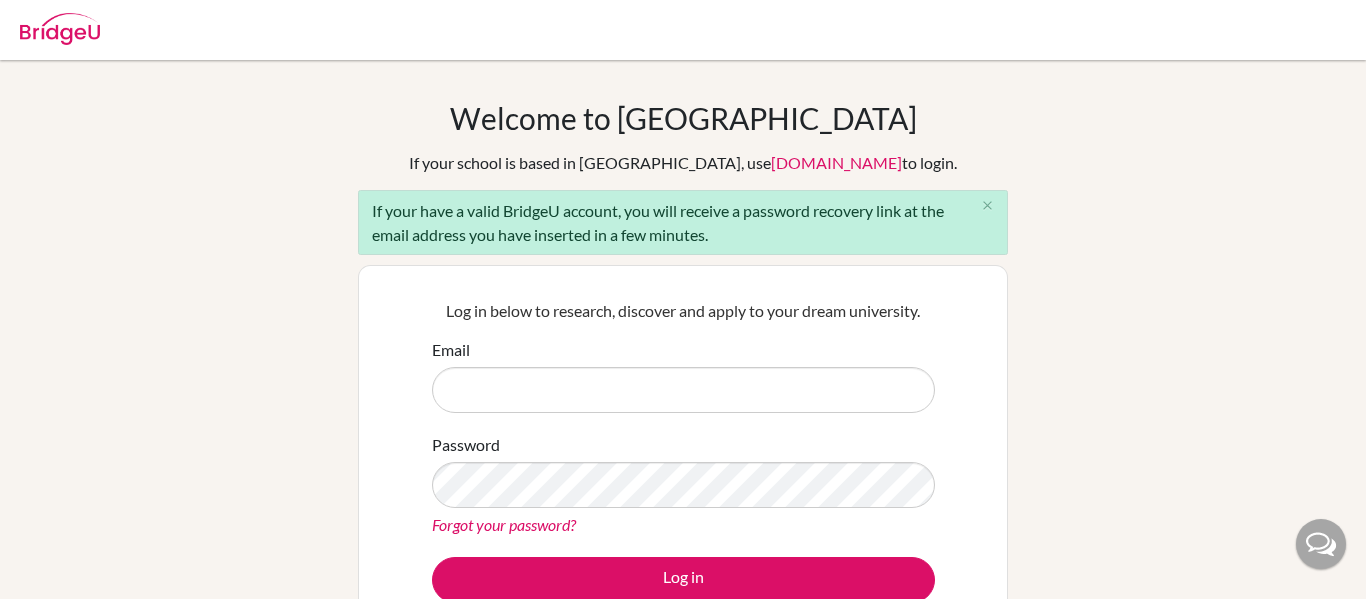 scroll, scrollTop: 0, scrollLeft: 0, axis: both 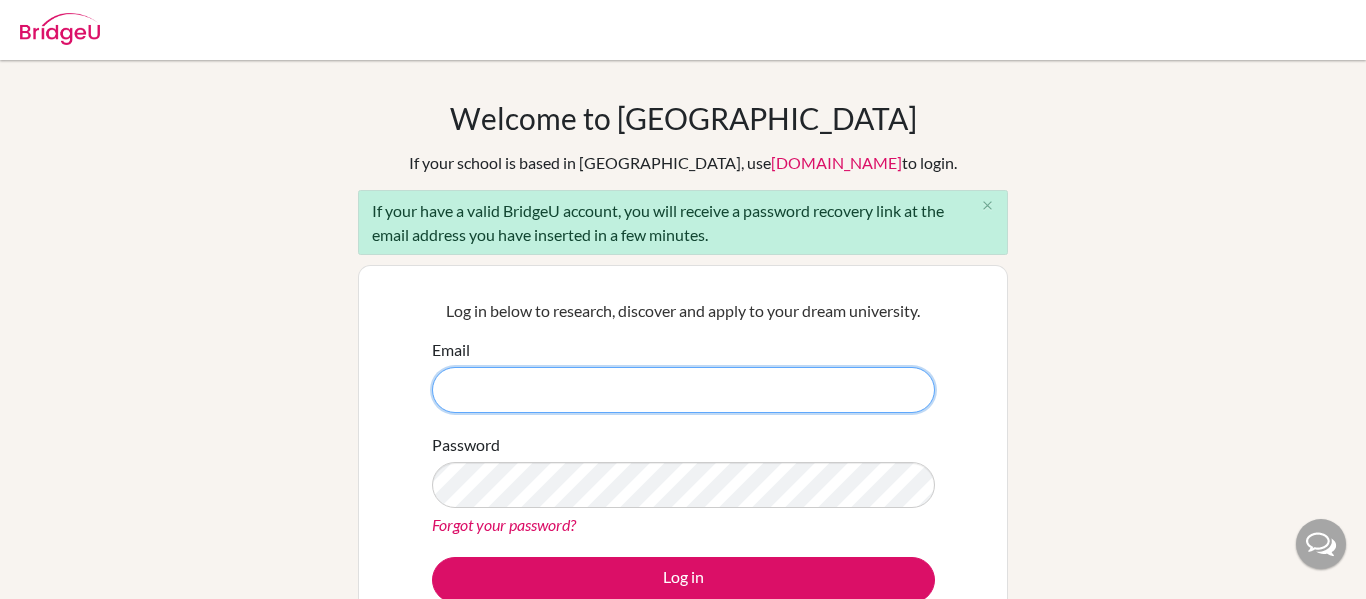 click on "Email" at bounding box center (683, 390) 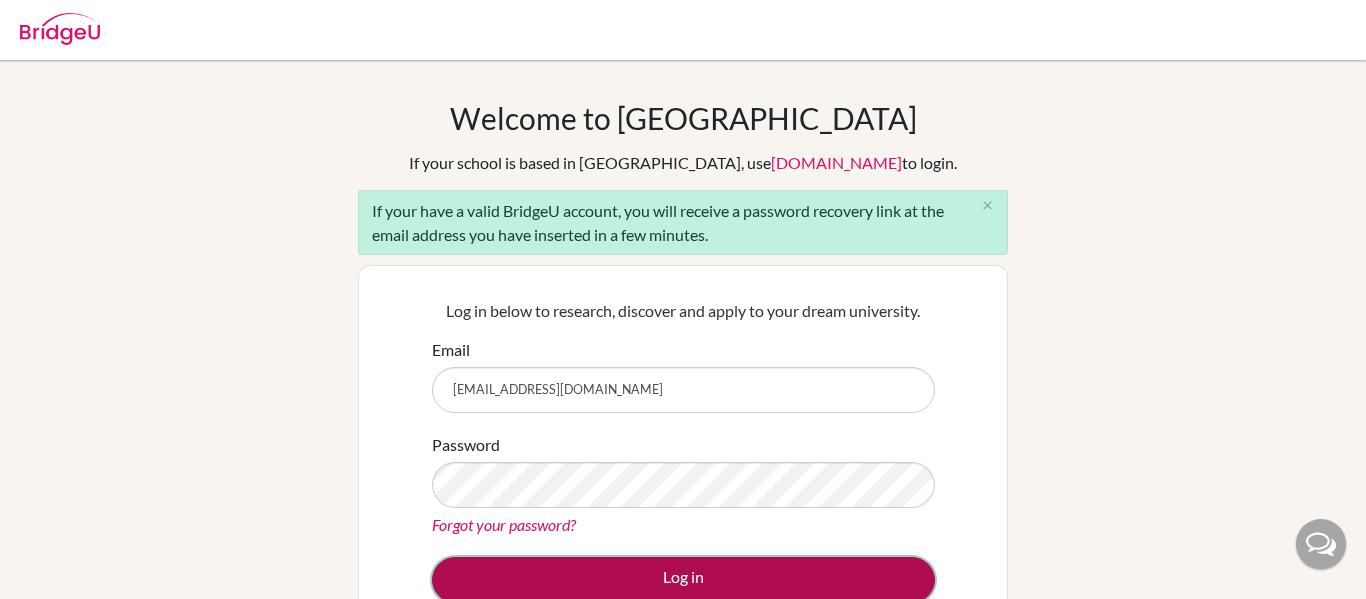 click on "Log in" at bounding box center (683, 580) 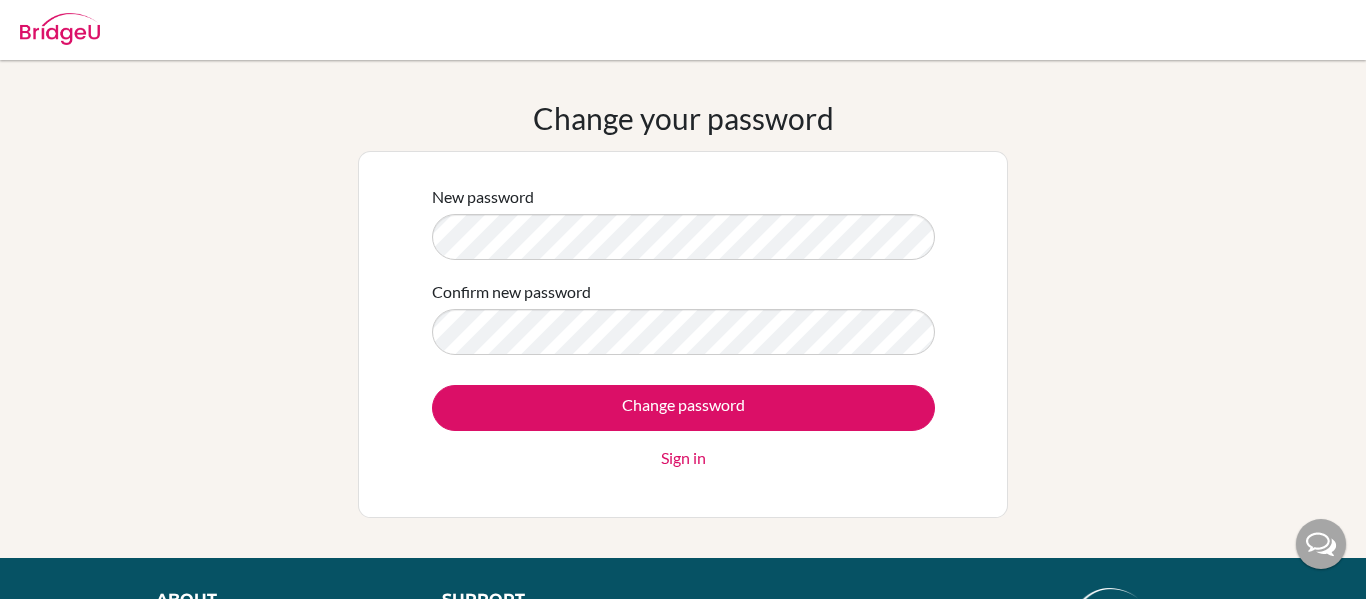 scroll, scrollTop: 0, scrollLeft: 0, axis: both 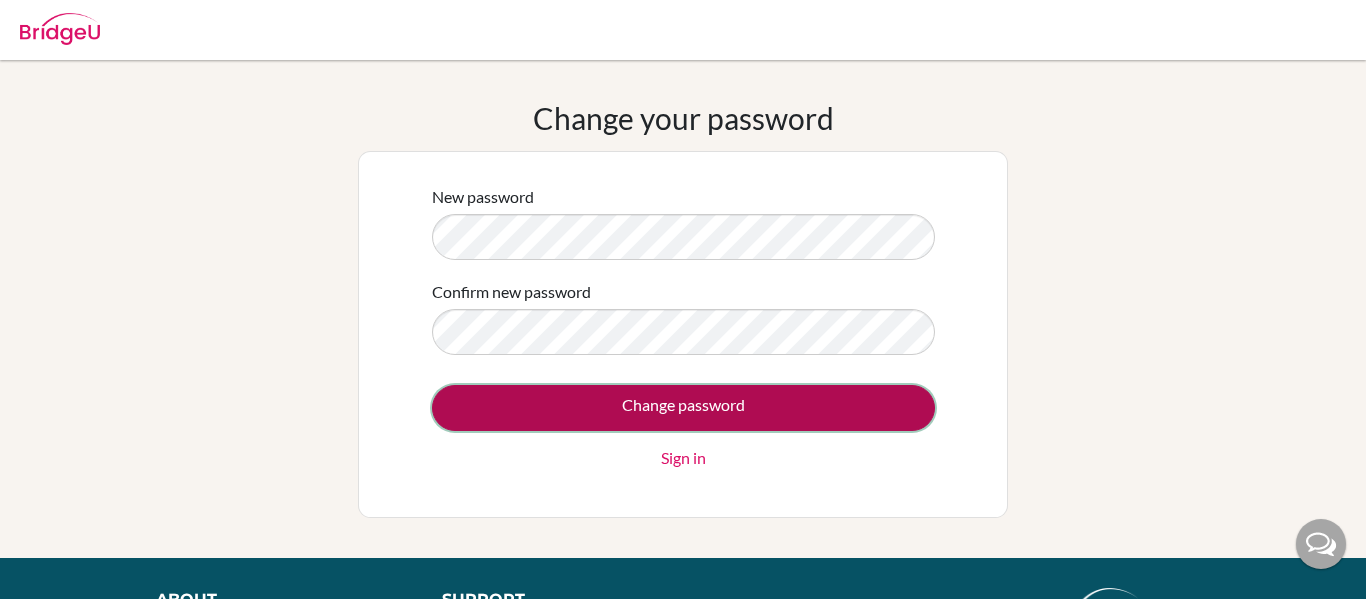click on "Change password" at bounding box center [683, 408] 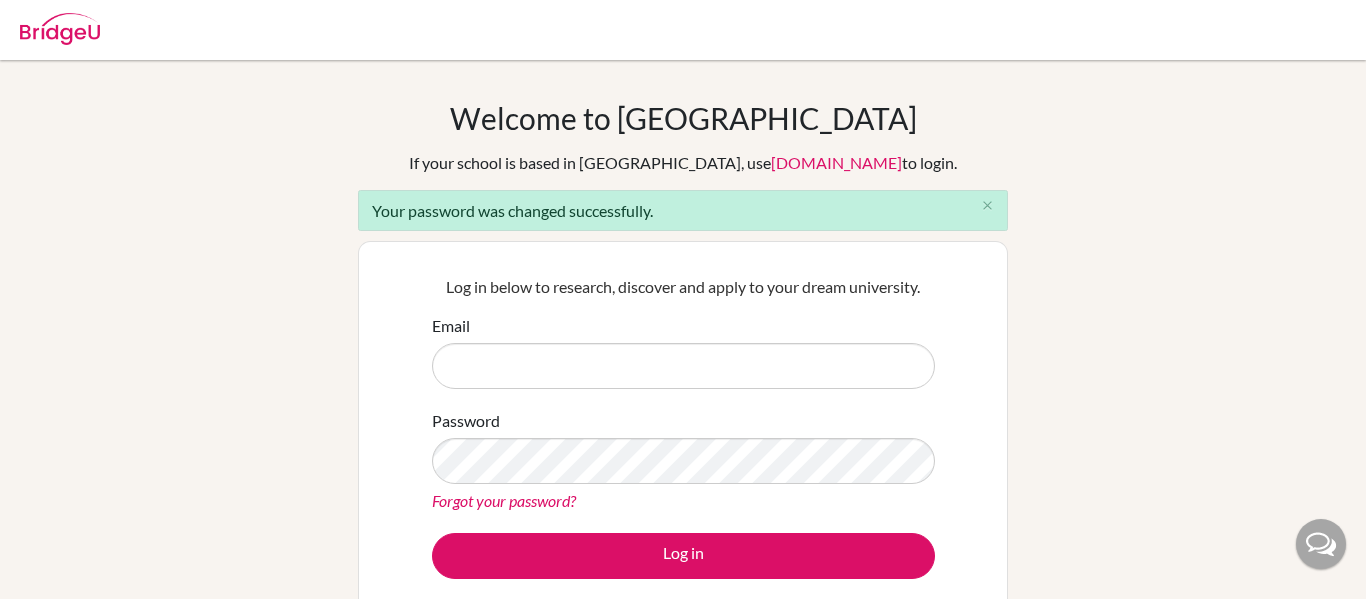 scroll, scrollTop: 0, scrollLeft: 0, axis: both 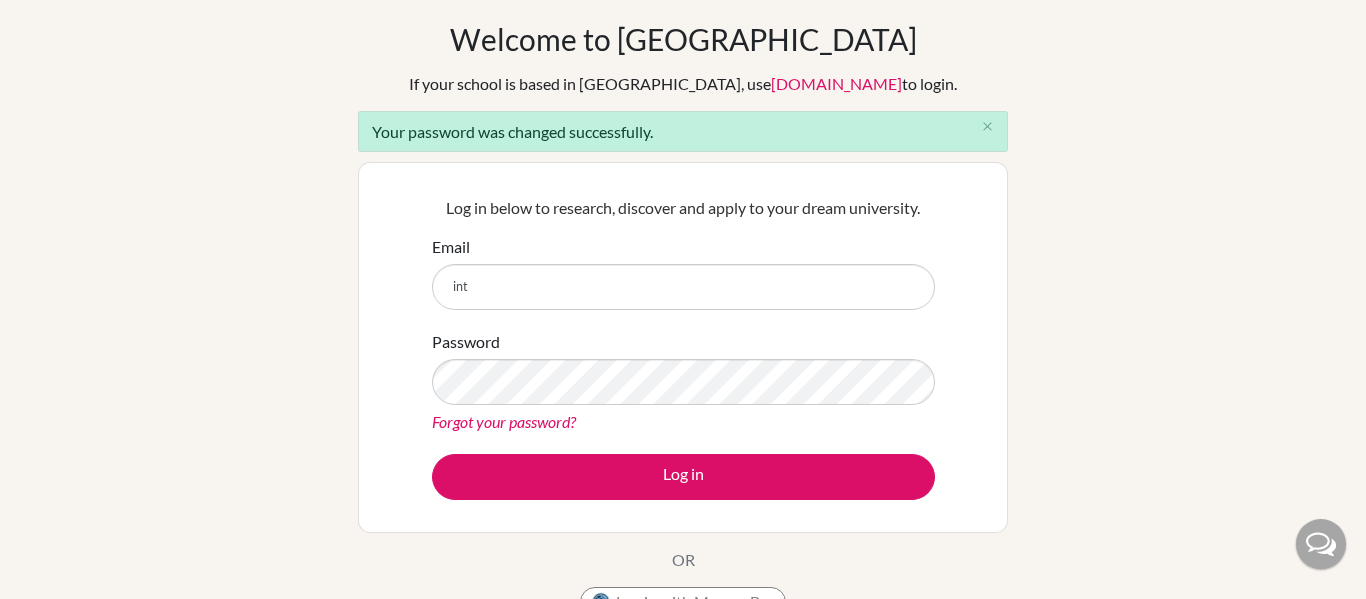 type on "interncc@gsis.ac.in" 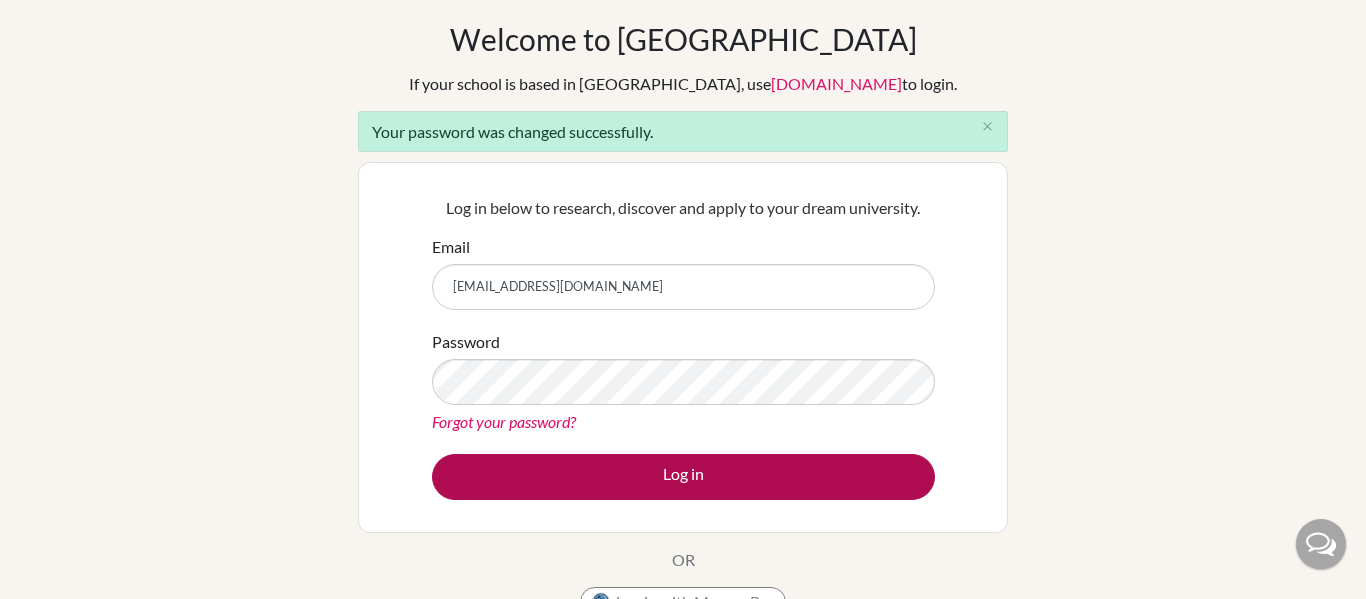 click on "Log in" at bounding box center [683, 477] 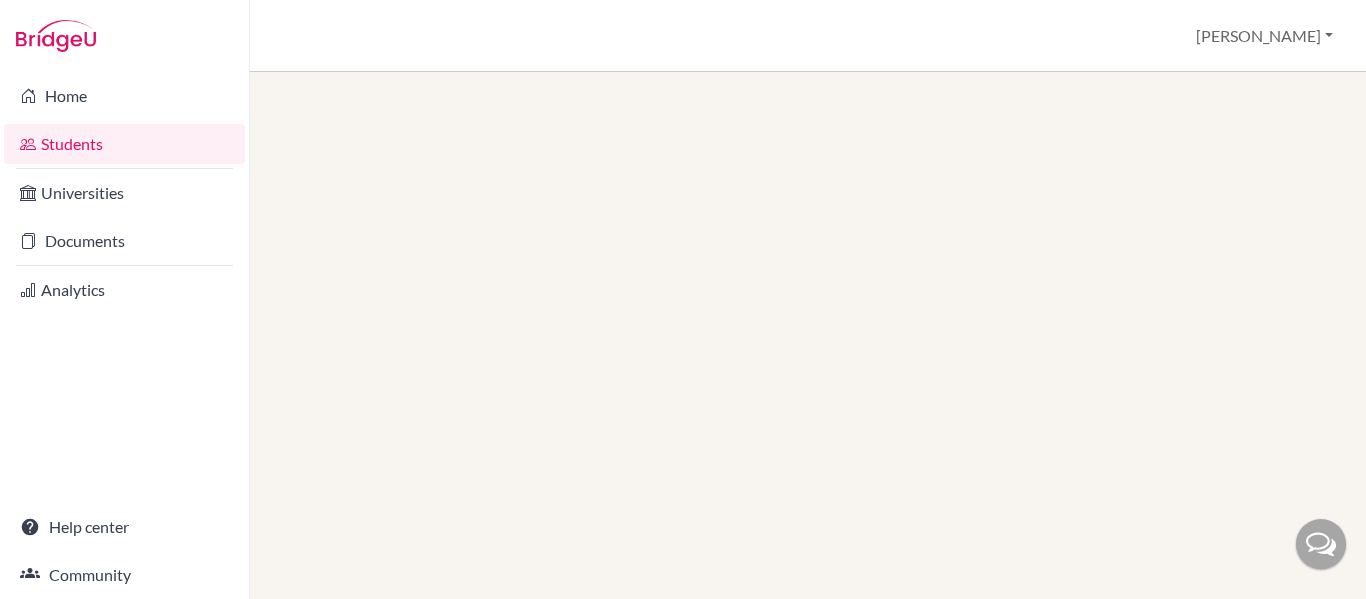 scroll, scrollTop: 0, scrollLeft: 0, axis: both 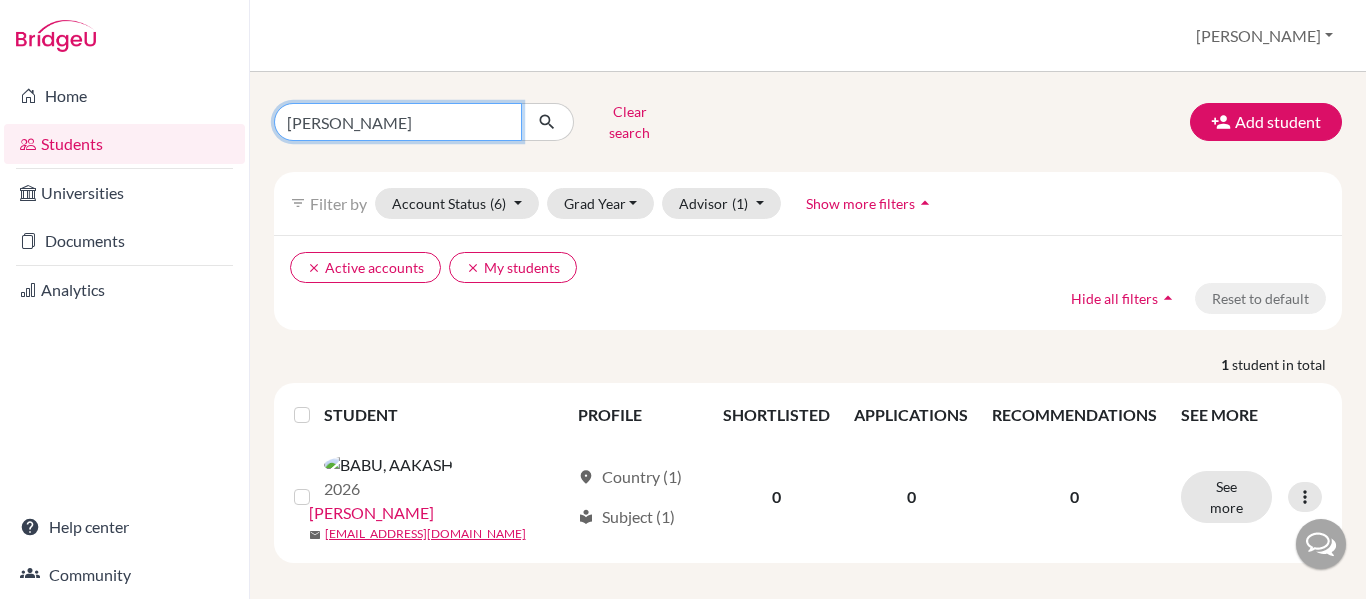 click on "[PERSON_NAME]" at bounding box center [398, 122] 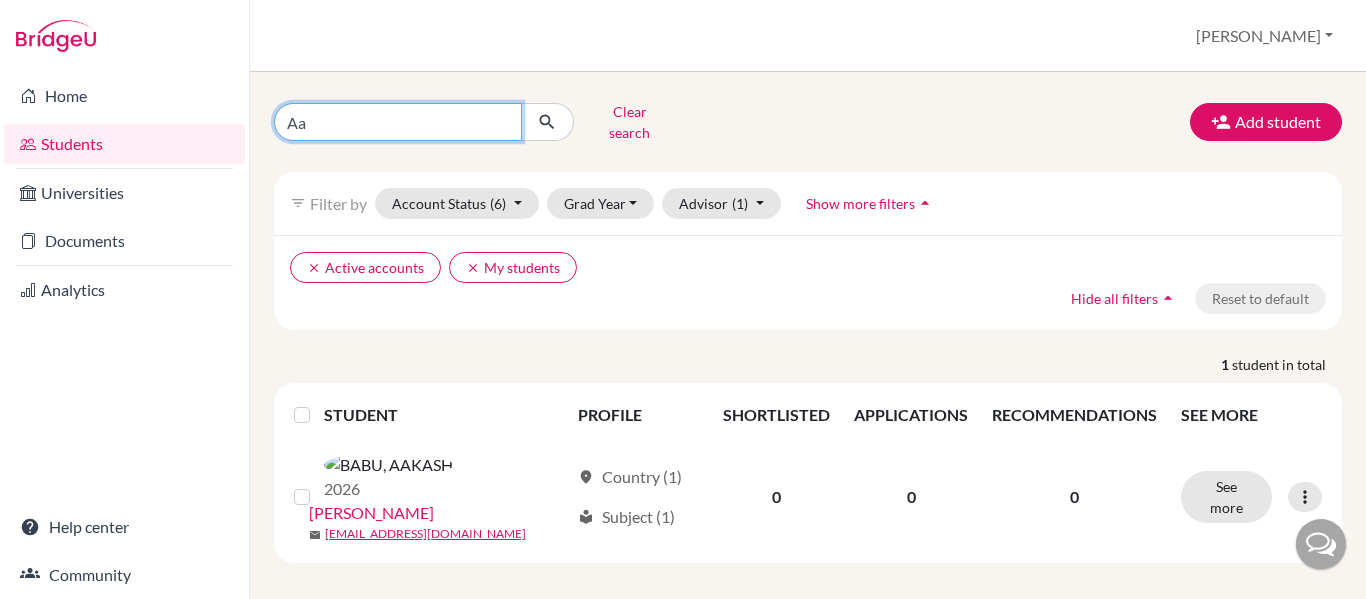type on "A" 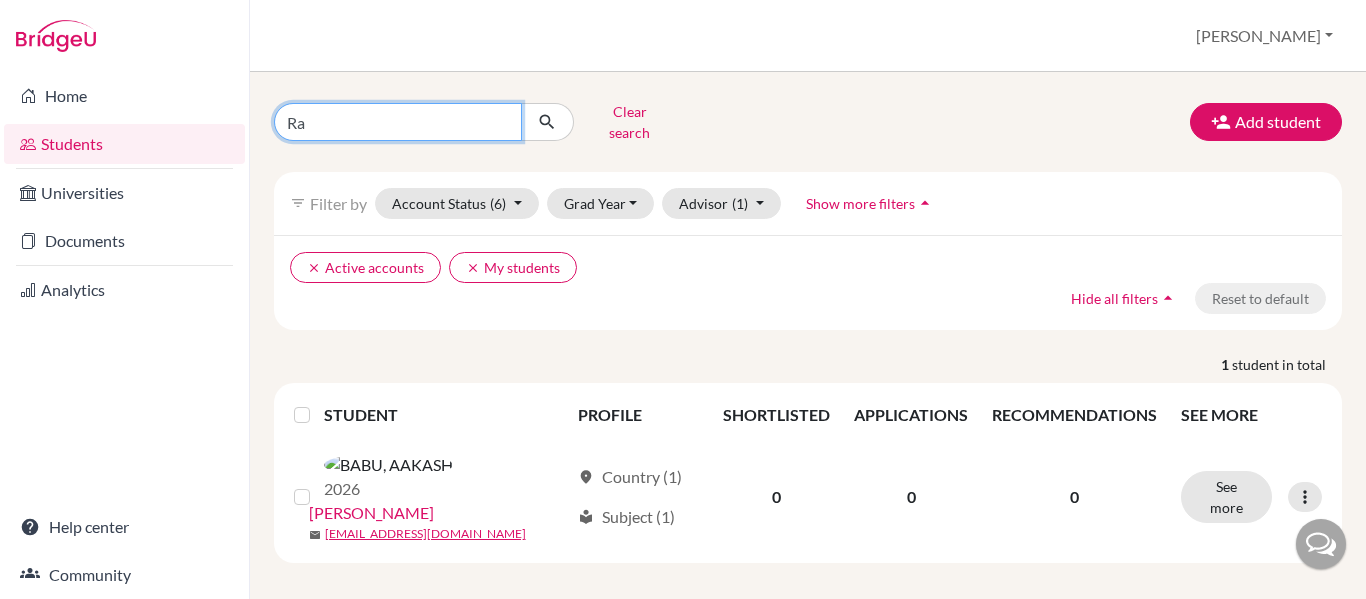 type on "[PERSON_NAME]" 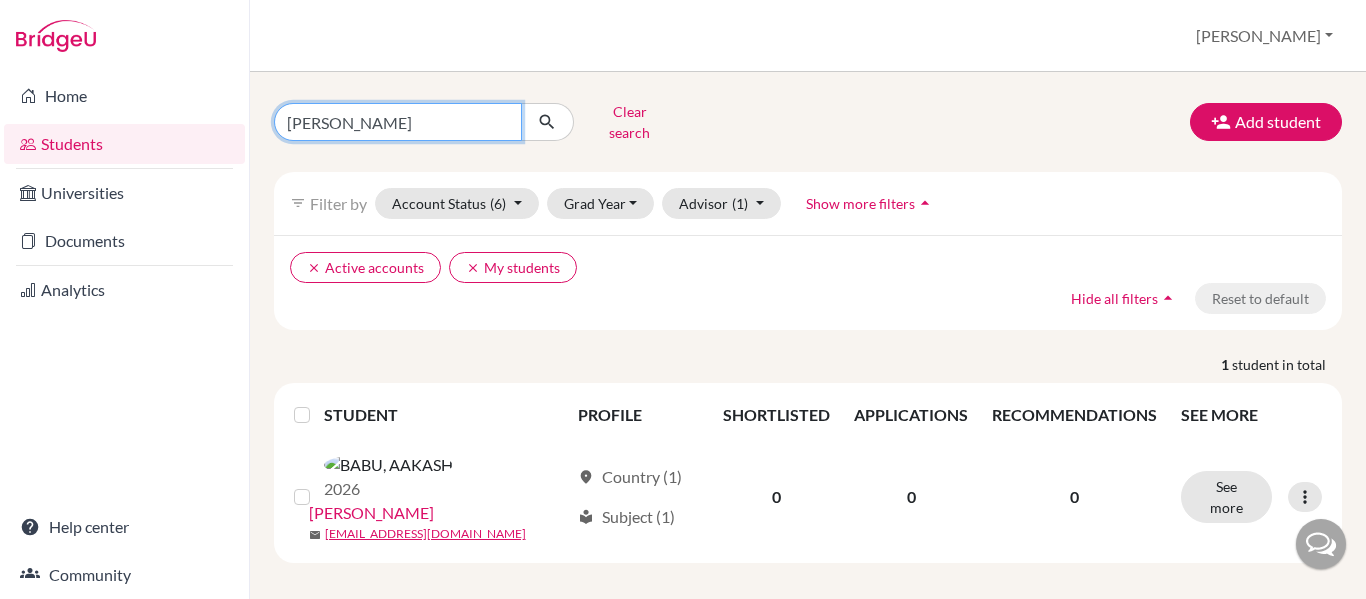 click at bounding box center (547, 122) 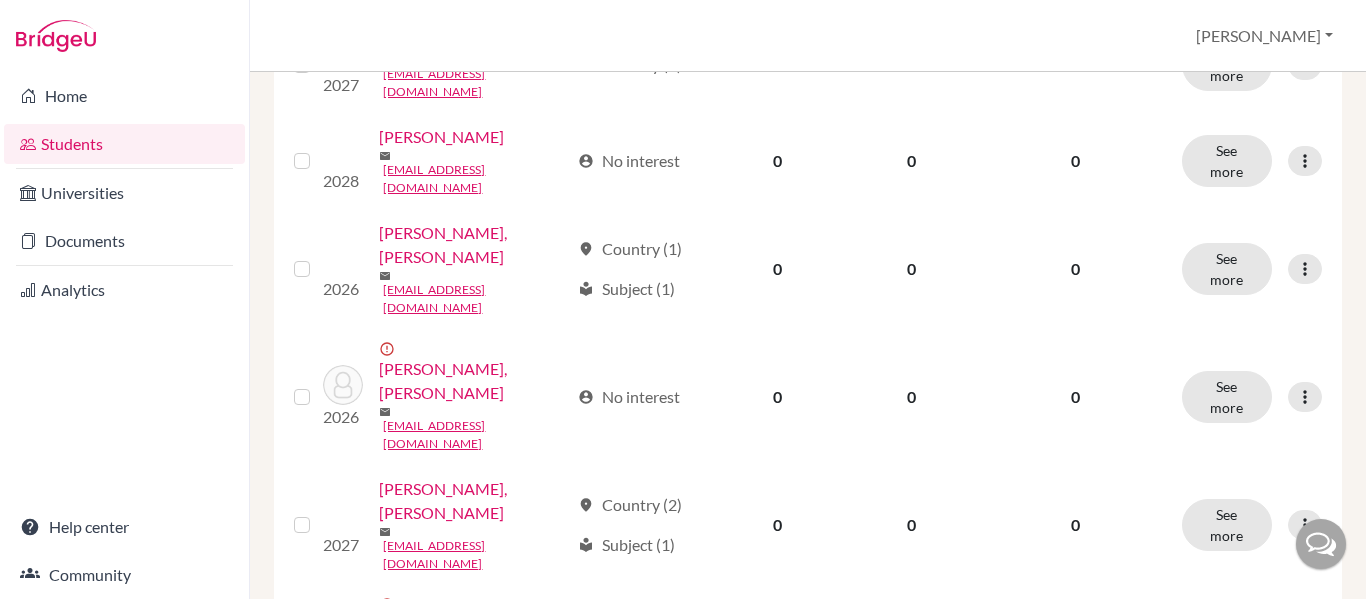 scroll, scrollTop: 425, scrollLeft: 0, axis: vertical 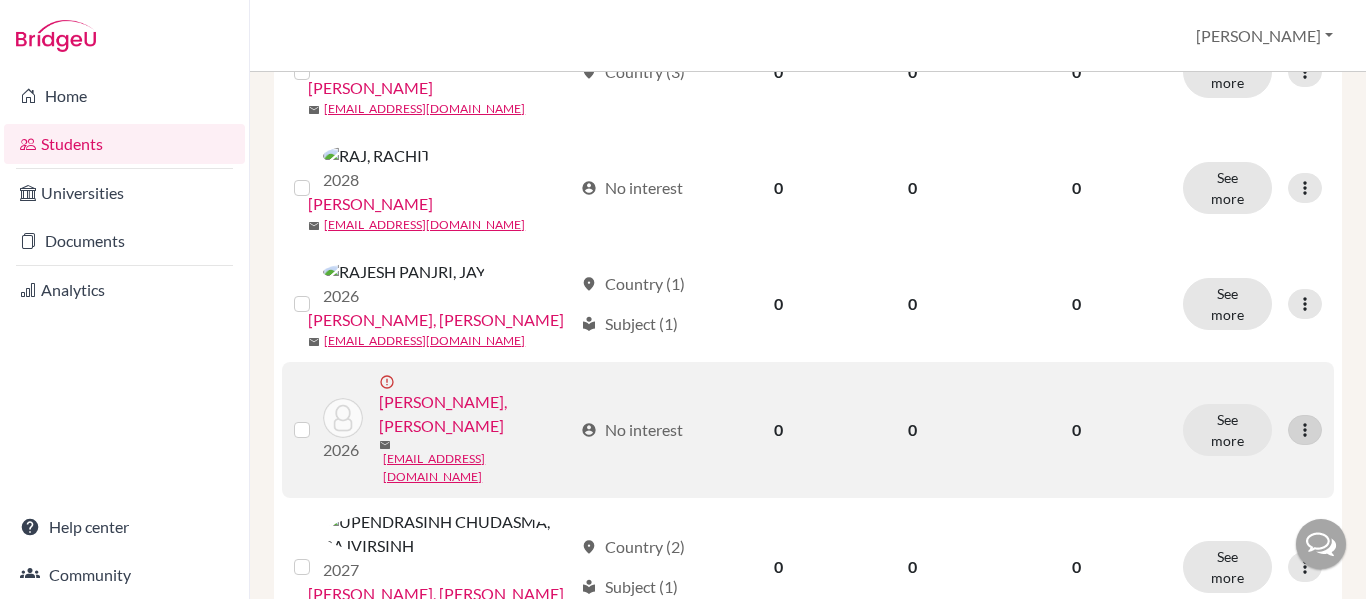 click at bounding box center (1305, 430) 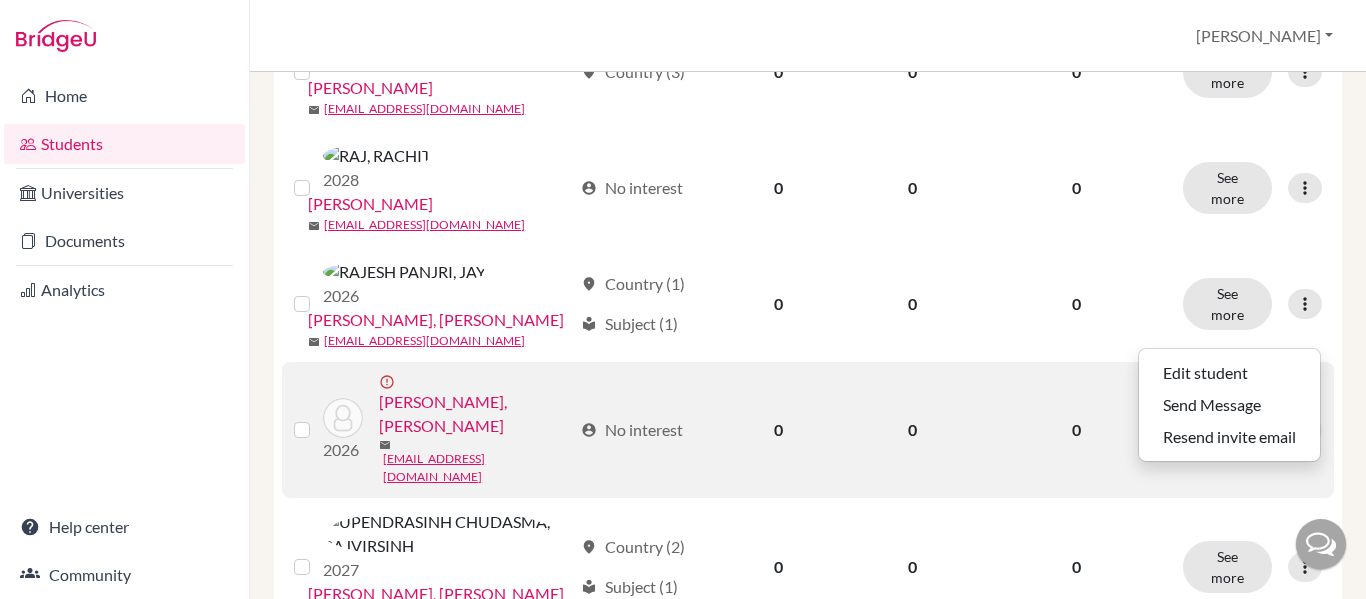 click on "[PERSON_NAME], [PERSON_NAME]" at bounding box center [475, 414] 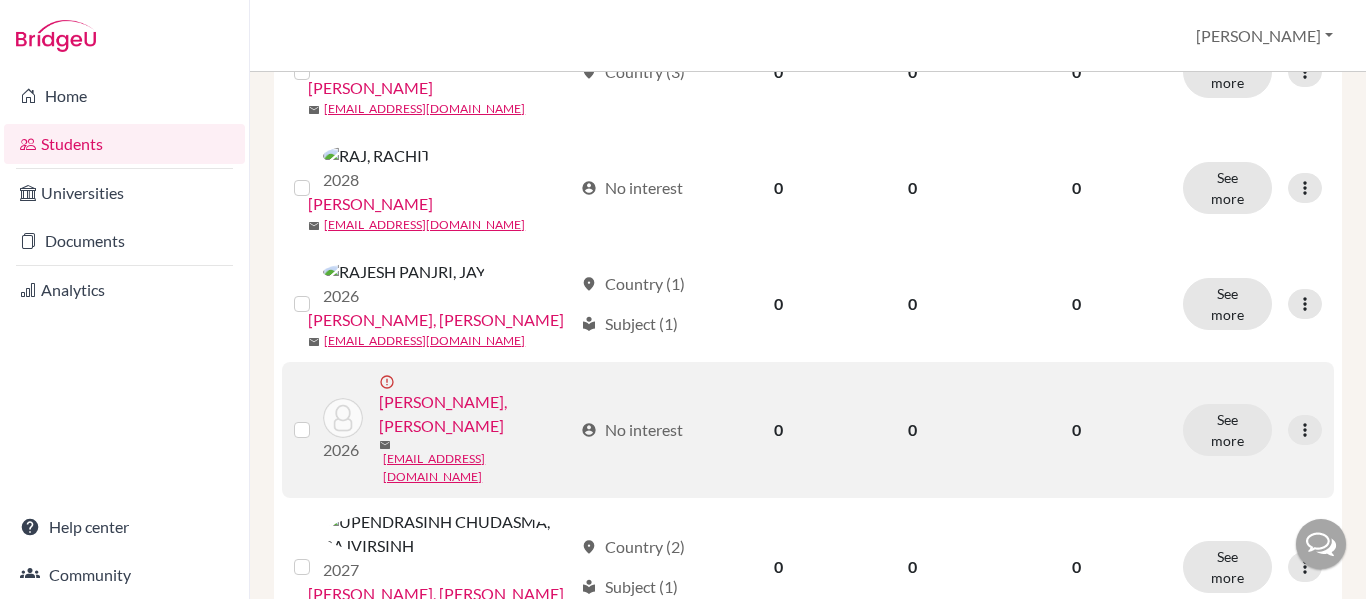 scroll, scrollTop: 0, scrollLeft: 0, axis: both 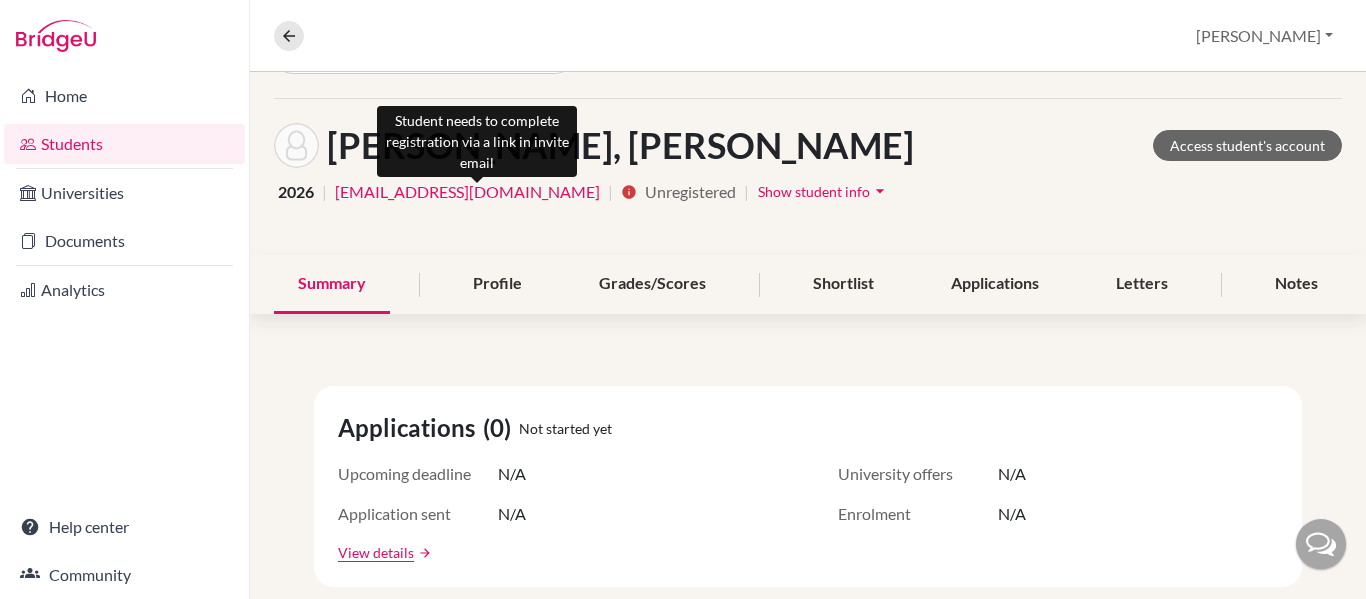 click on "info" 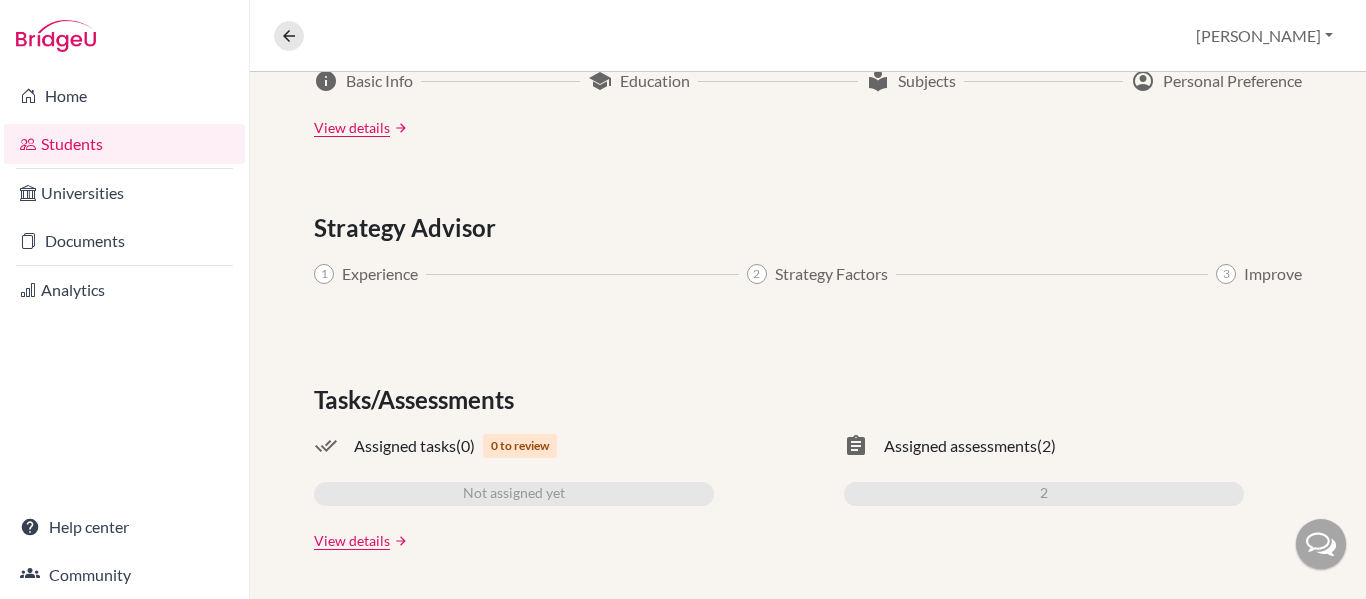 scroll, scrollTop: 0, scrollLeft: 0, axis: both 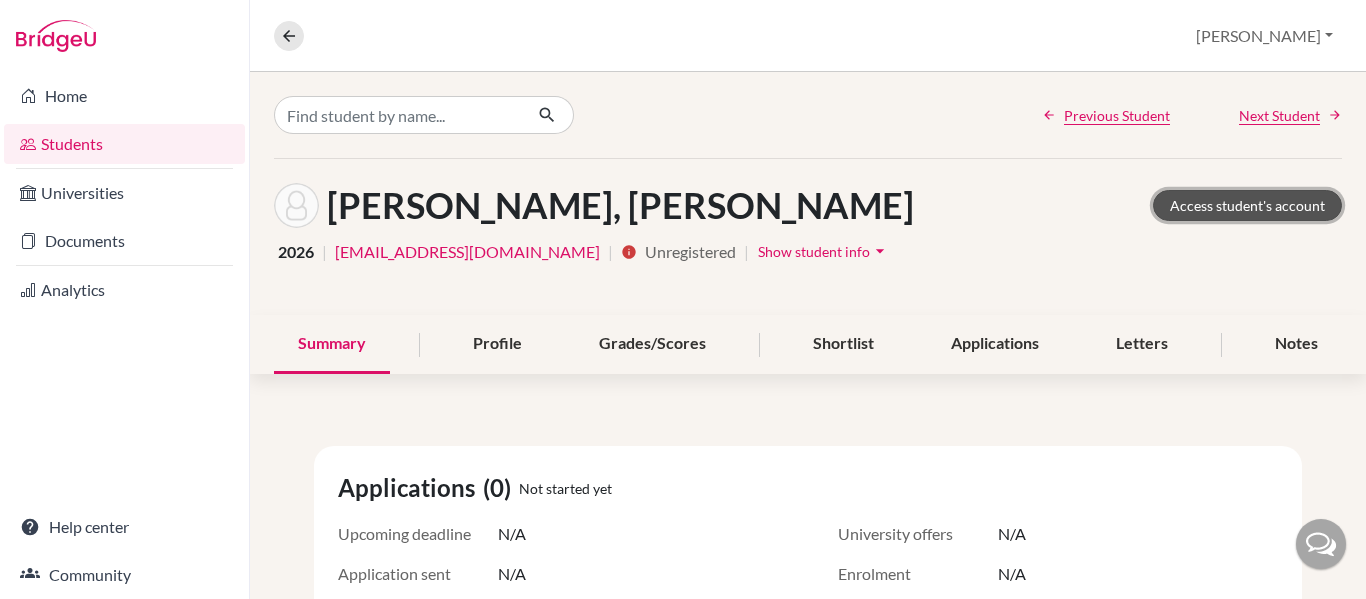 click on "Access student's account" at bounding box center [1247, 205] 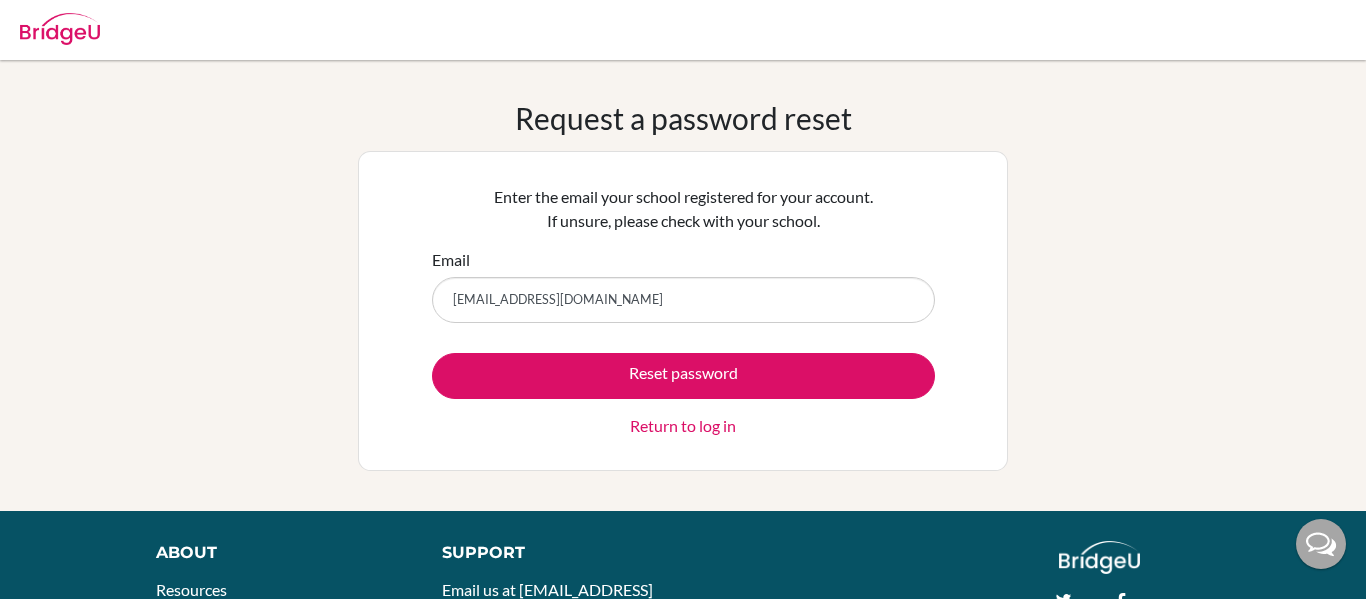 scroll, scrollTop: 0, scrollLeft: 0, axis: both 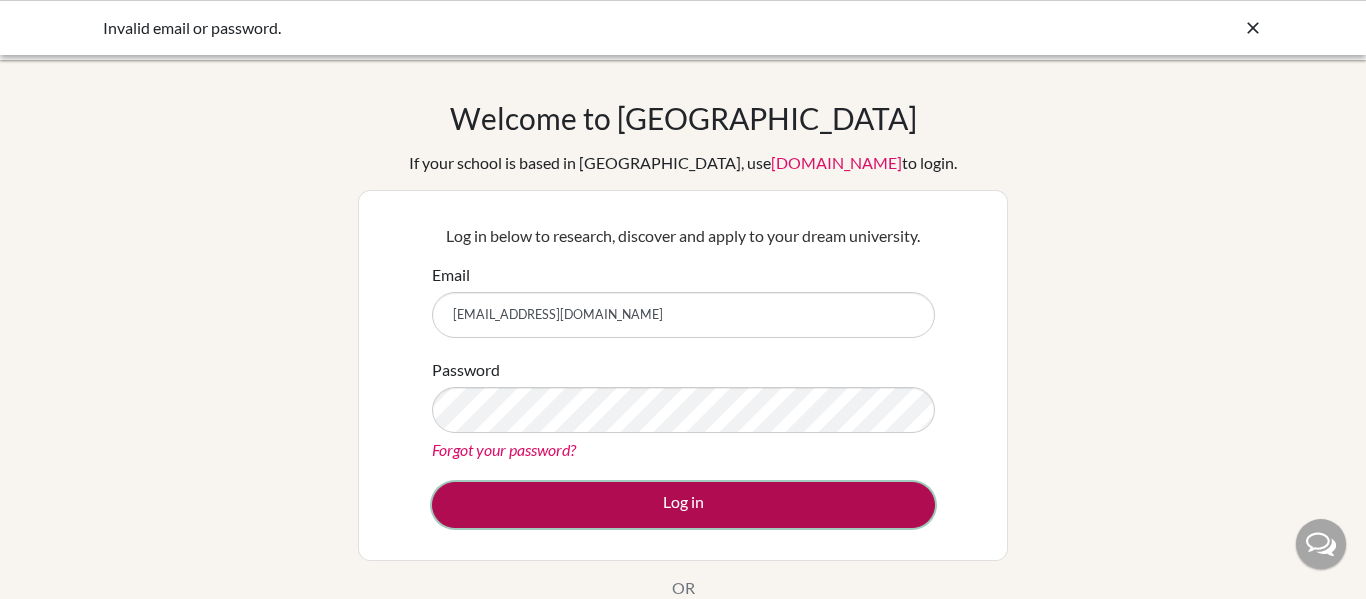 click on "Log in" at bounding box center [683, 505] 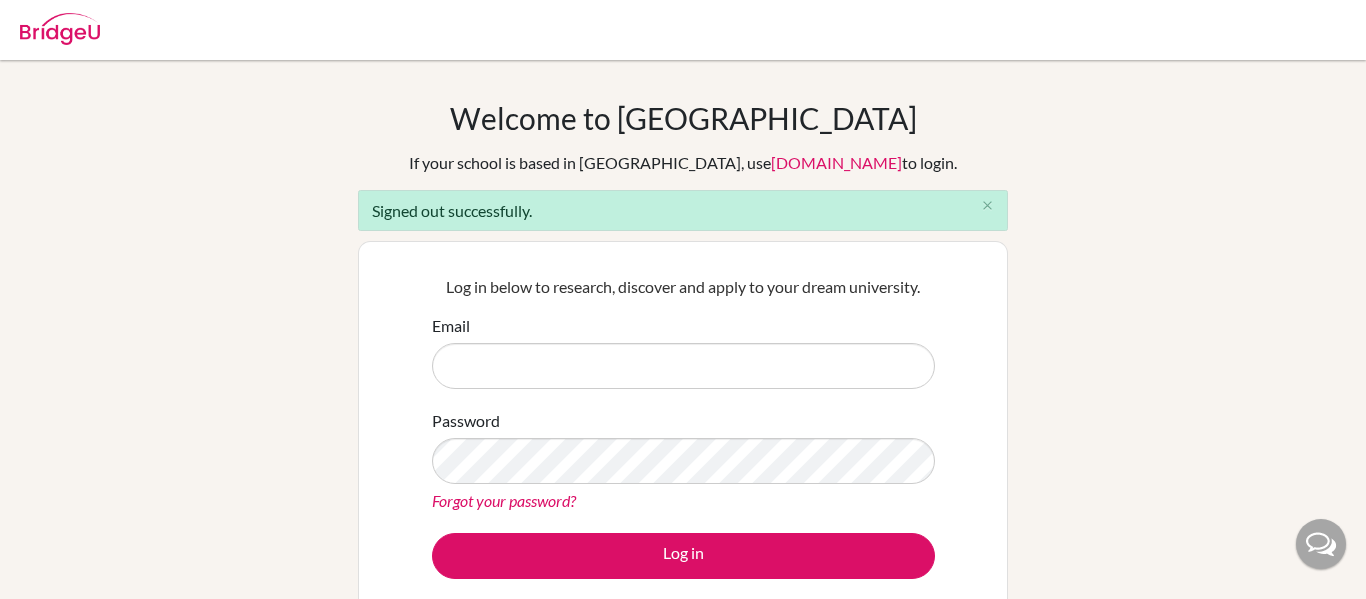 scroll, scrollTop: 0, scrollLeft: 0, axis: both 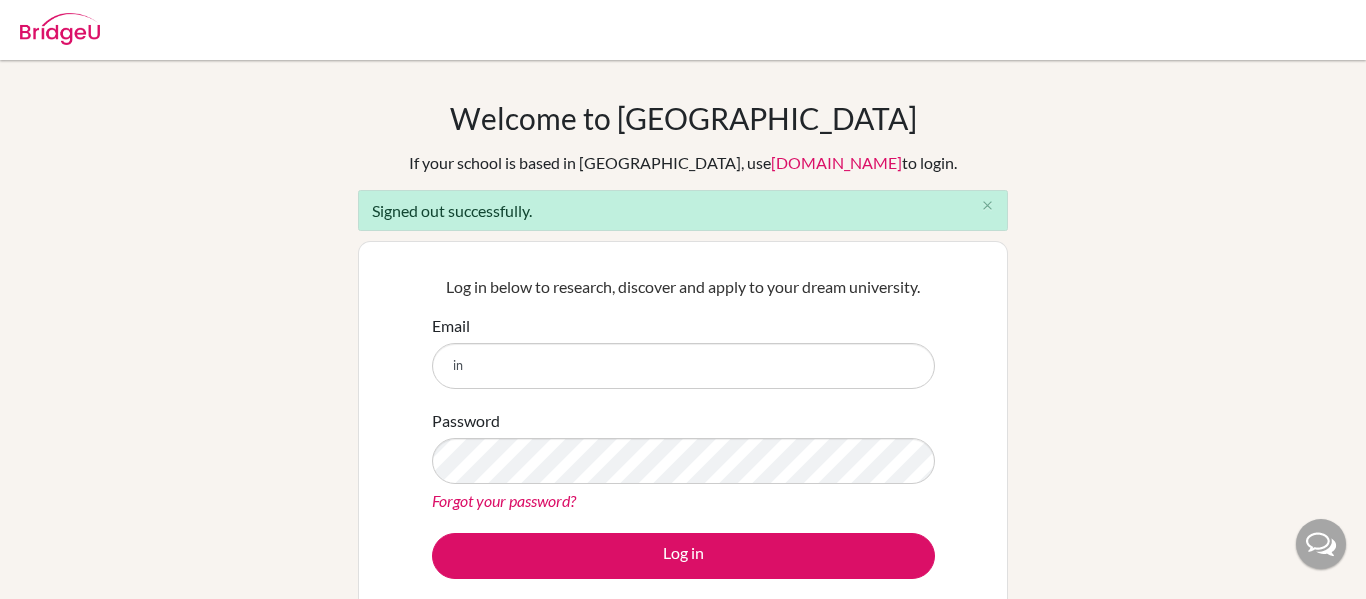 type on "[EMAIL_ADDRESS][DOMAIN_NAME]" 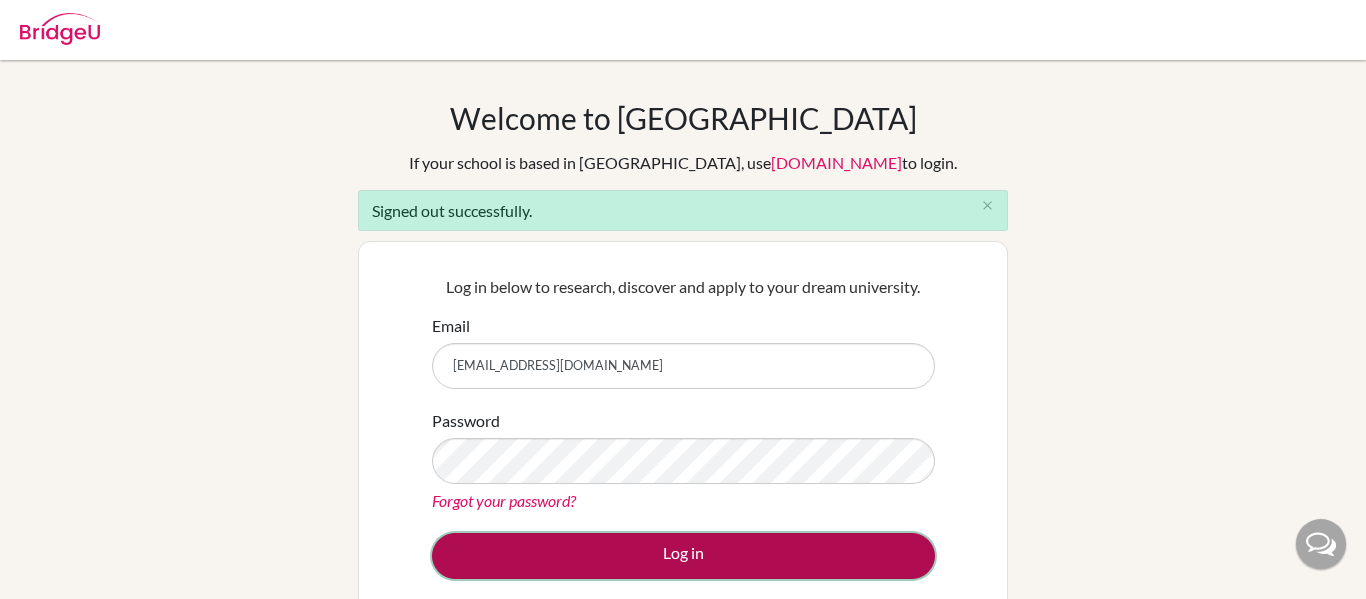 click on "Log in" at bounding box center (683, 556) 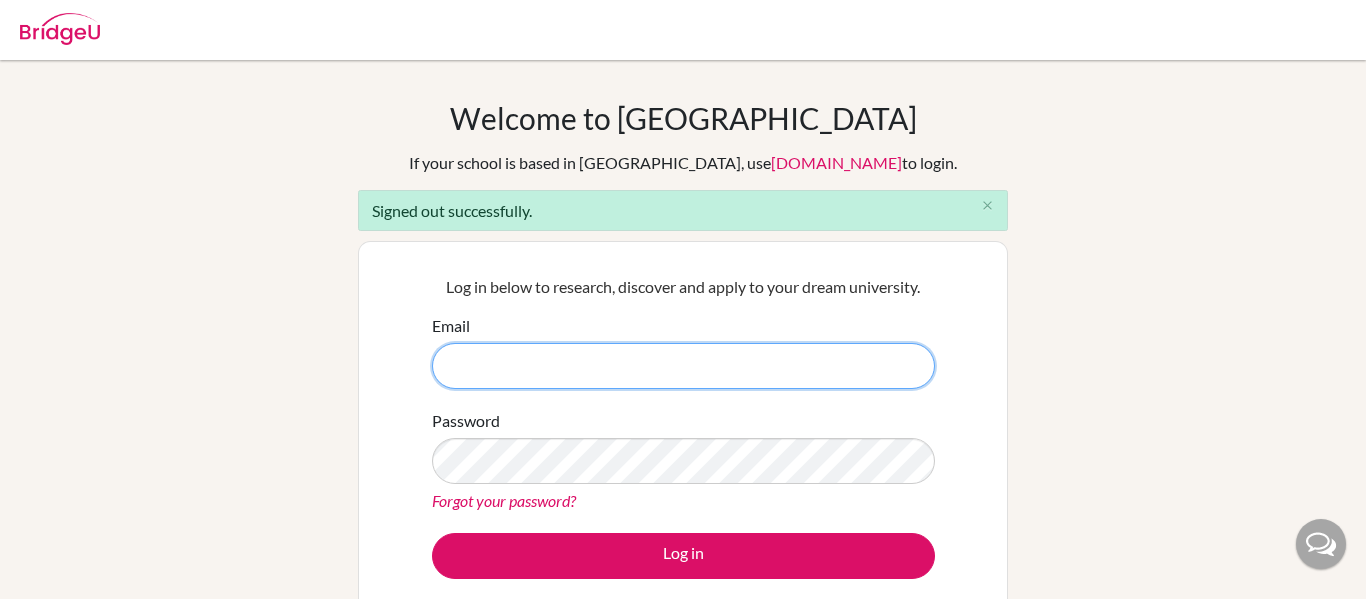 scroll, scrollTop: 0, scrollLeft: 0, axis: both 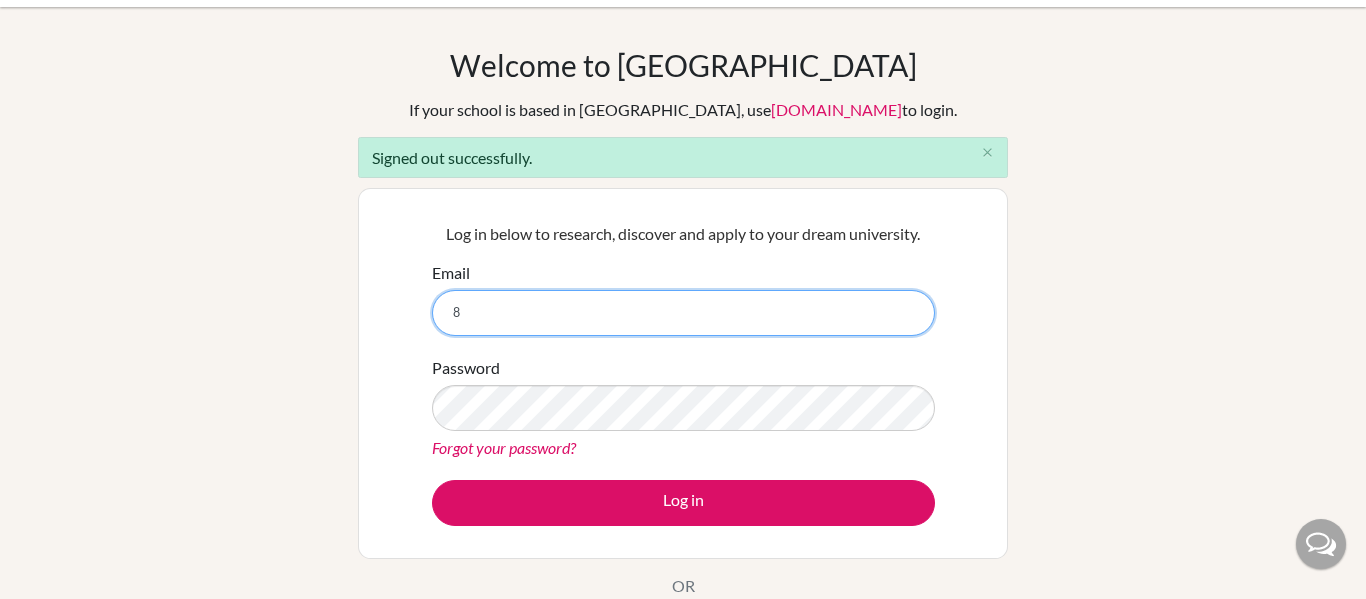 type on "[EMAIL_ADDRESS][DOMAIN_NAME]" 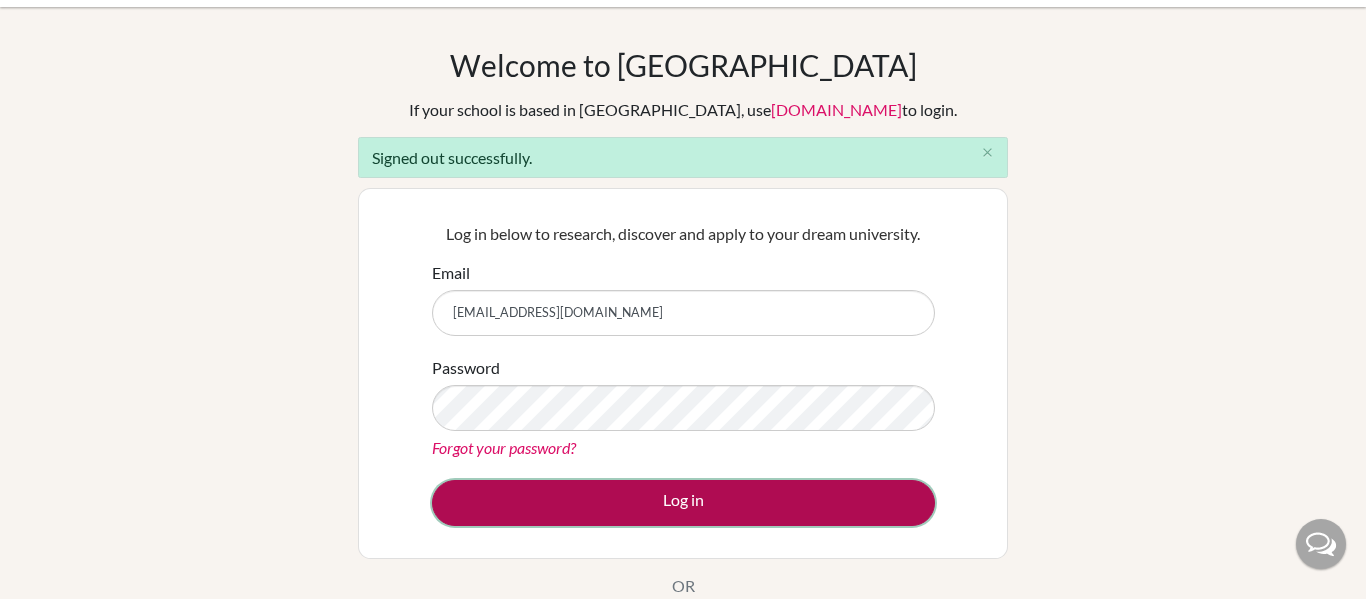 click on "Log in" at bounding box center [683, 503] 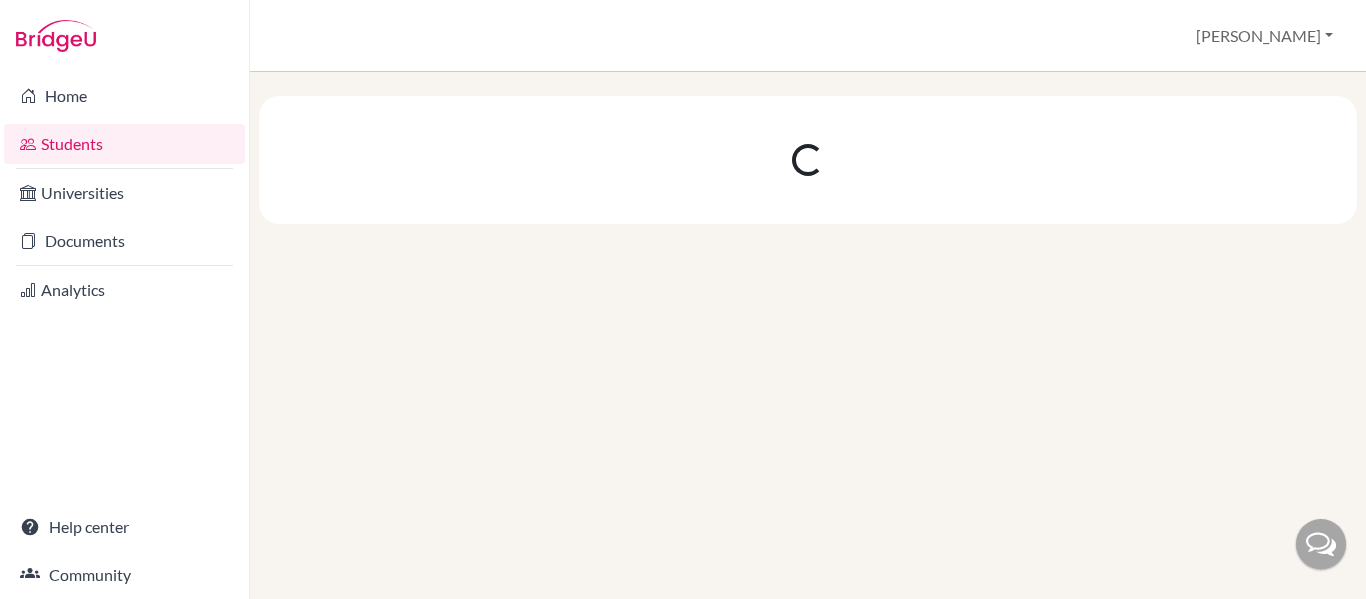 scroll, scrollTop: 0, scrollLeft: 0, axis: both 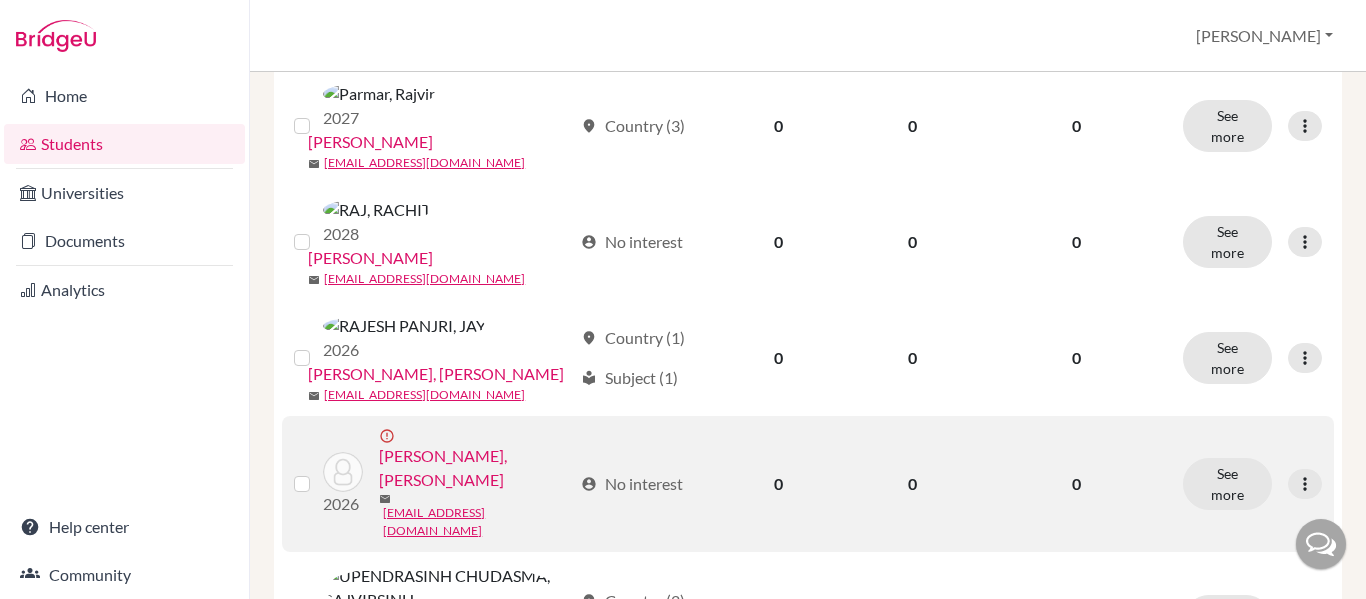 click on "RAJGOPAL CHOUDARY, CHITTURI" at bounding box center [475, 468] 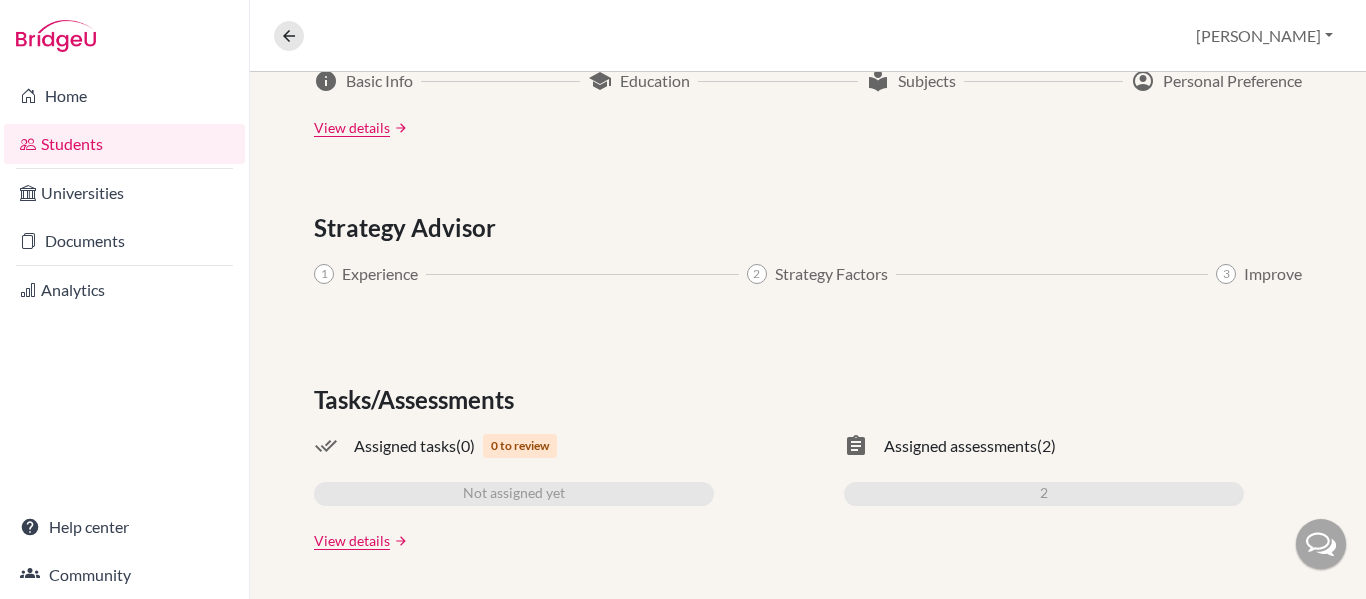scroll, scrollTop: 0, scrollLeft: 0, axis: both 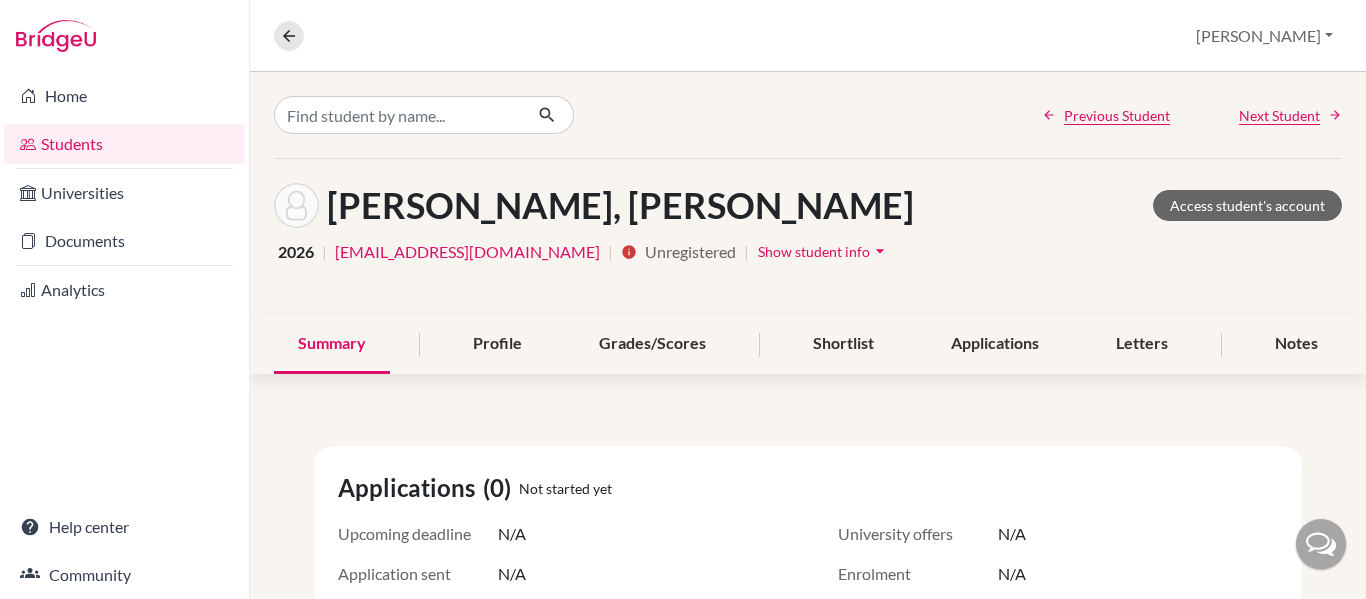 click on "arrow_drop_down" at bounding box center [880, 251] 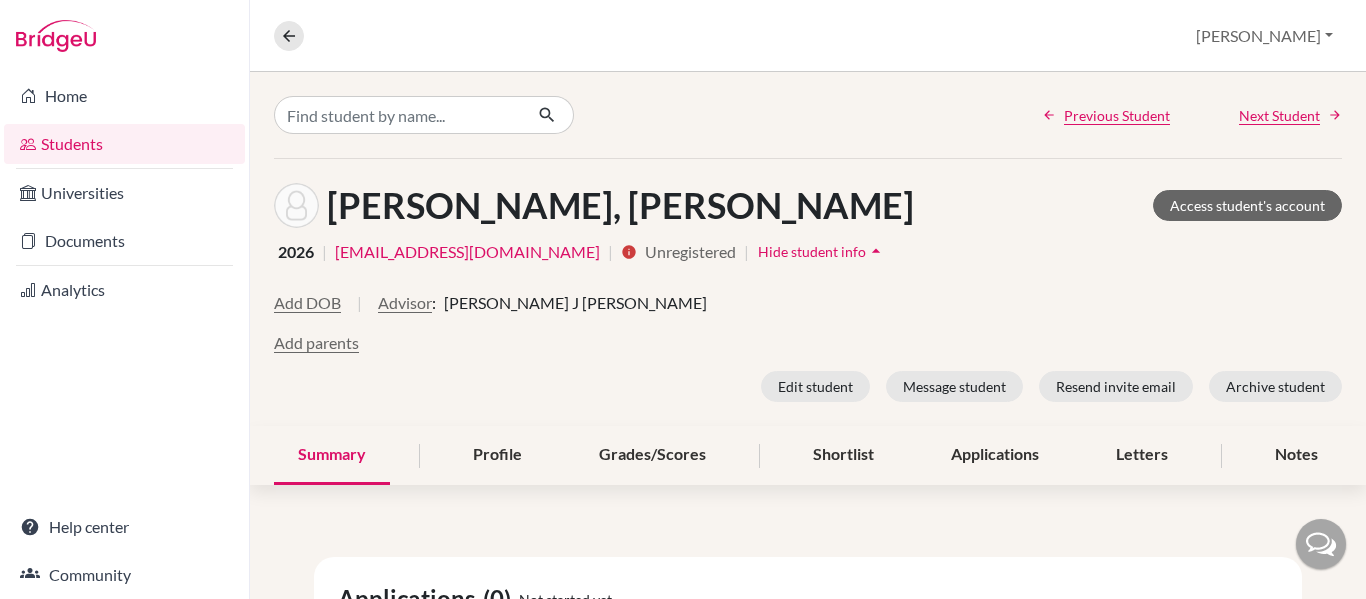 click on "arrow_drop_up" at bounding box center [876, 251] 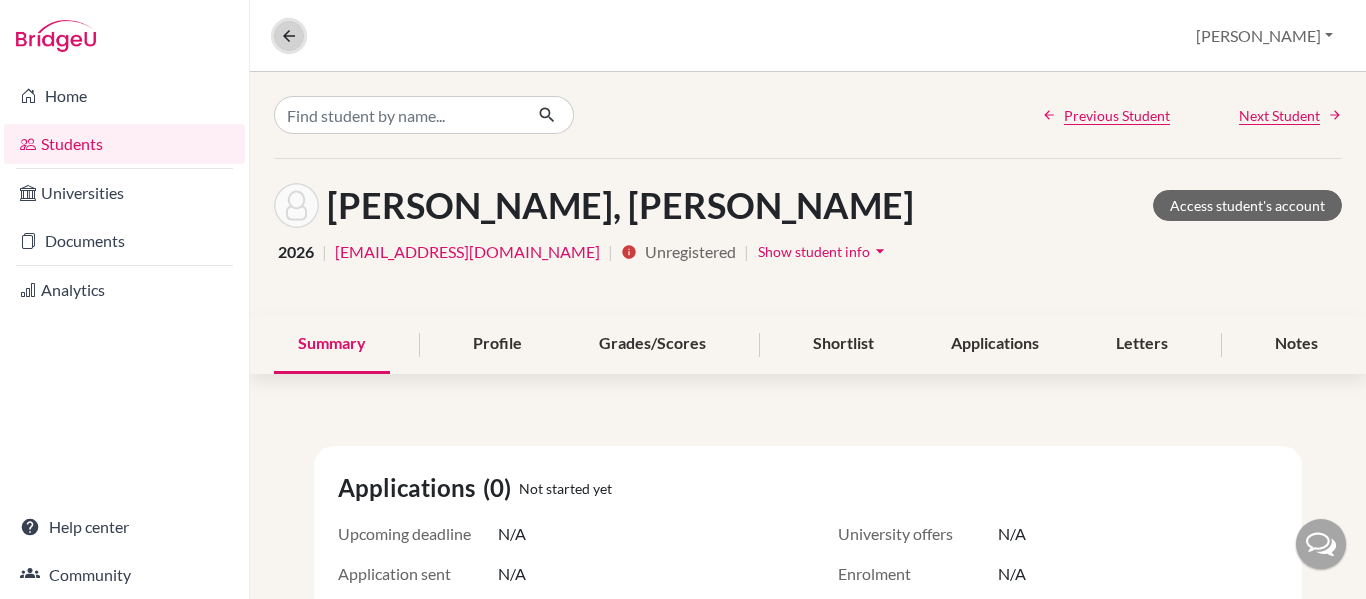 click at bounding box center (289, 36) 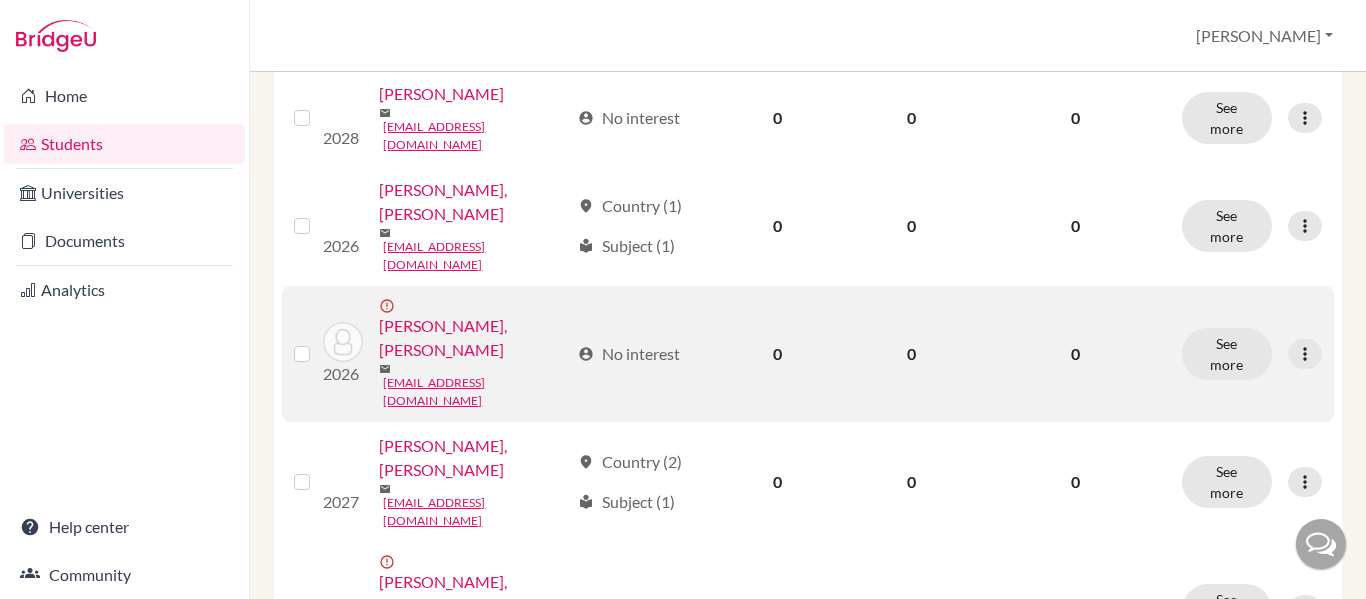 scroll, scrollTop: 466, scrollLeft: 0, axis: vertical 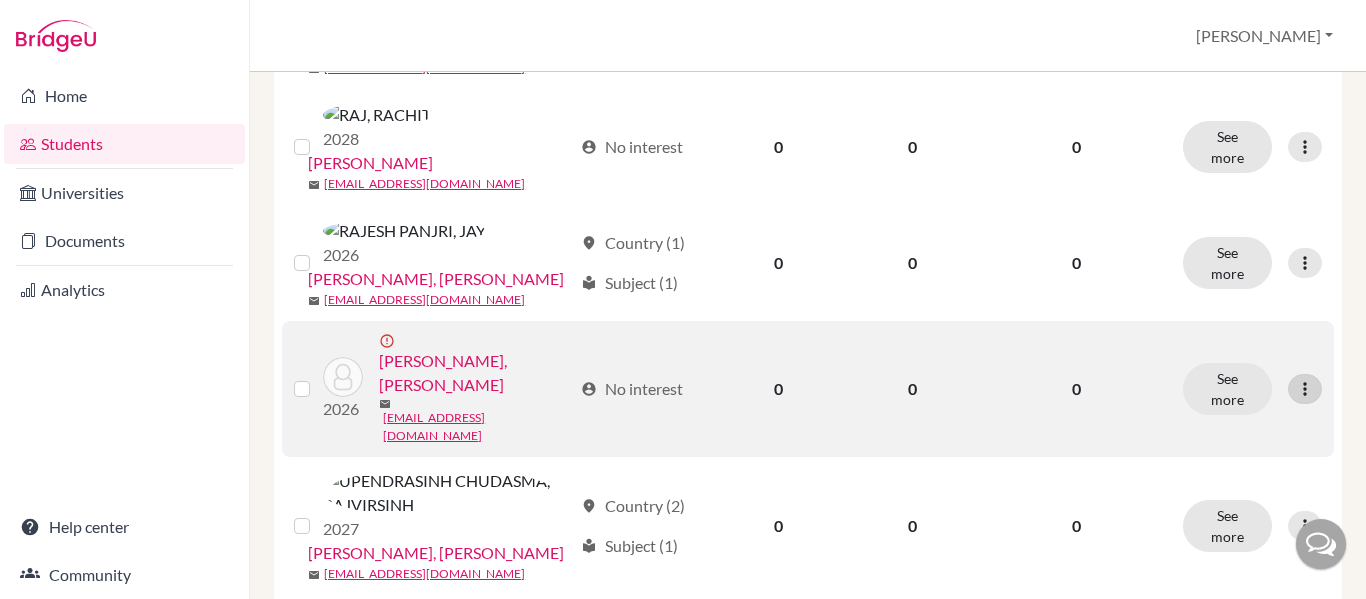 click at bounding box center [1305, 389] 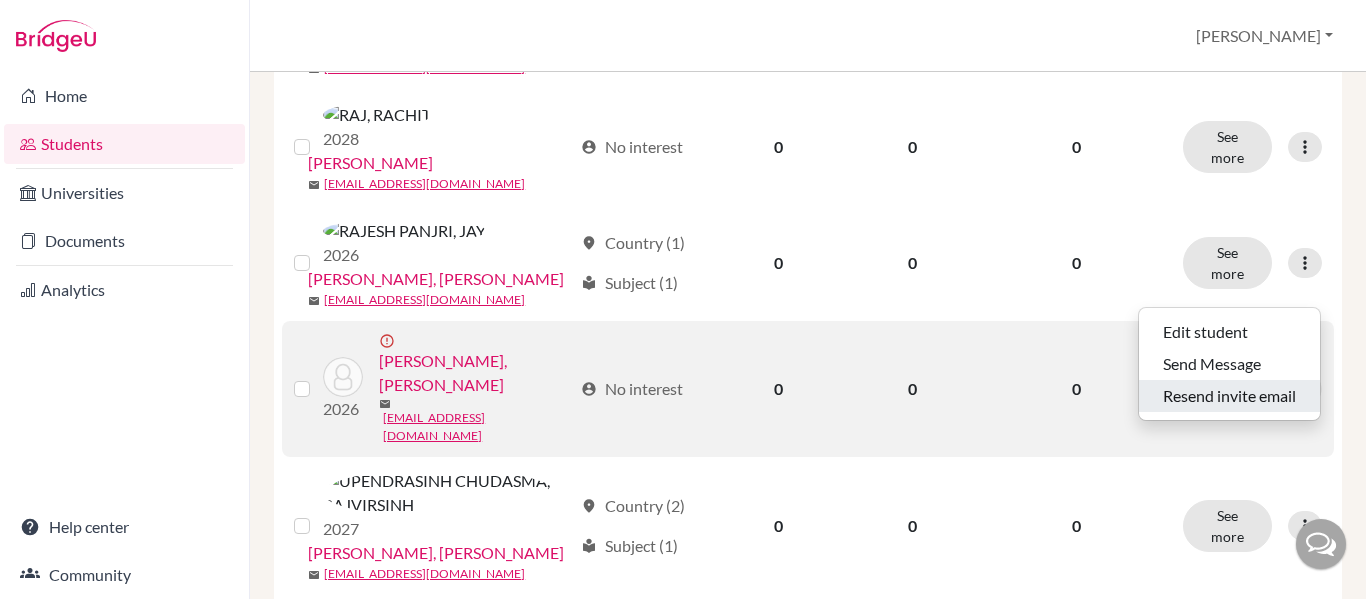 click on "Resend invite email" at bounding box center [1229, 396] 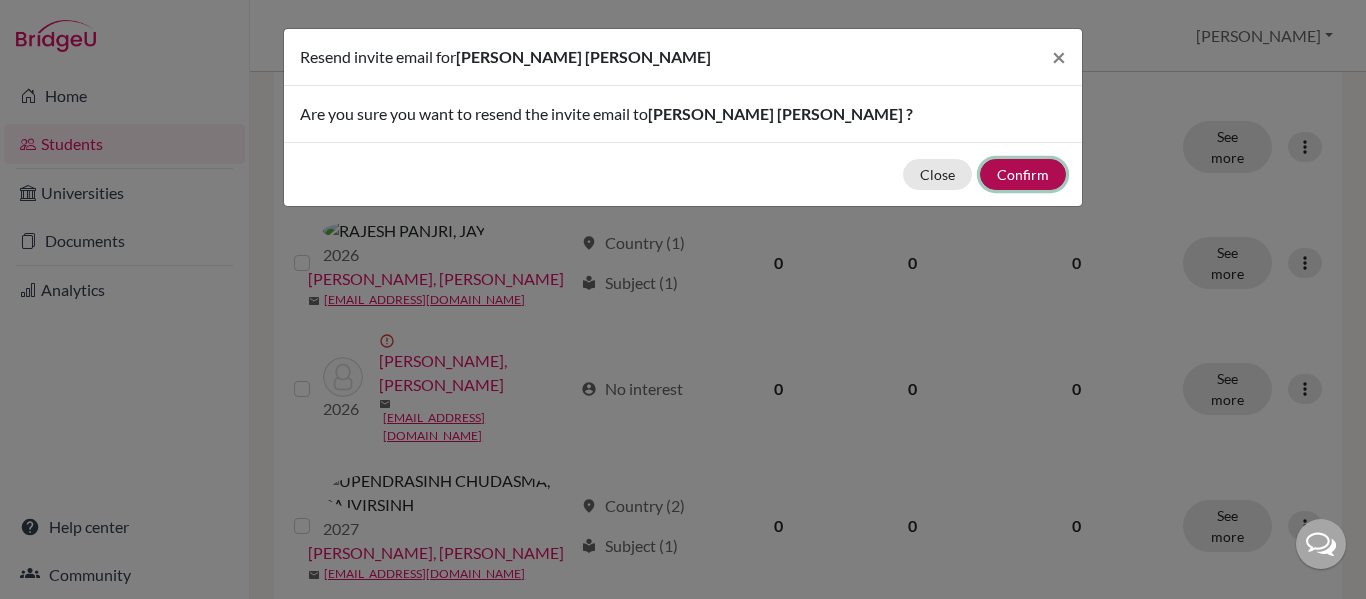 click on "Confirm" at bounding box center (1023, 174) 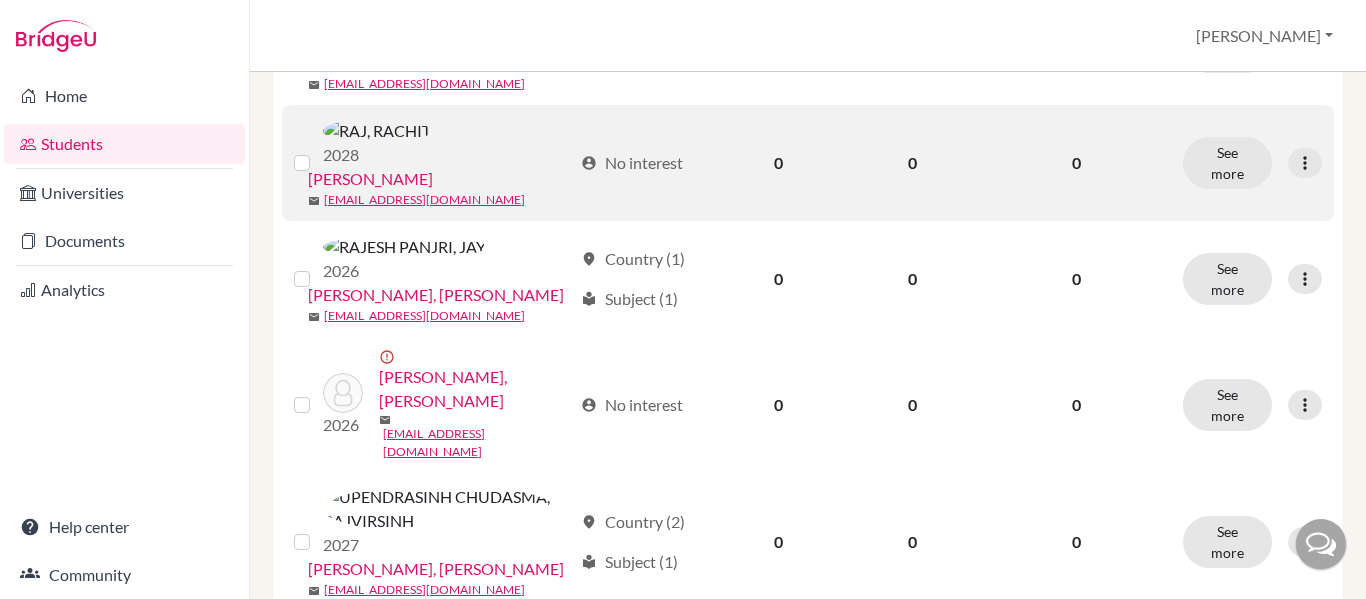 scroll, scrollTop: 0, scrollLeft: 0, axis: both 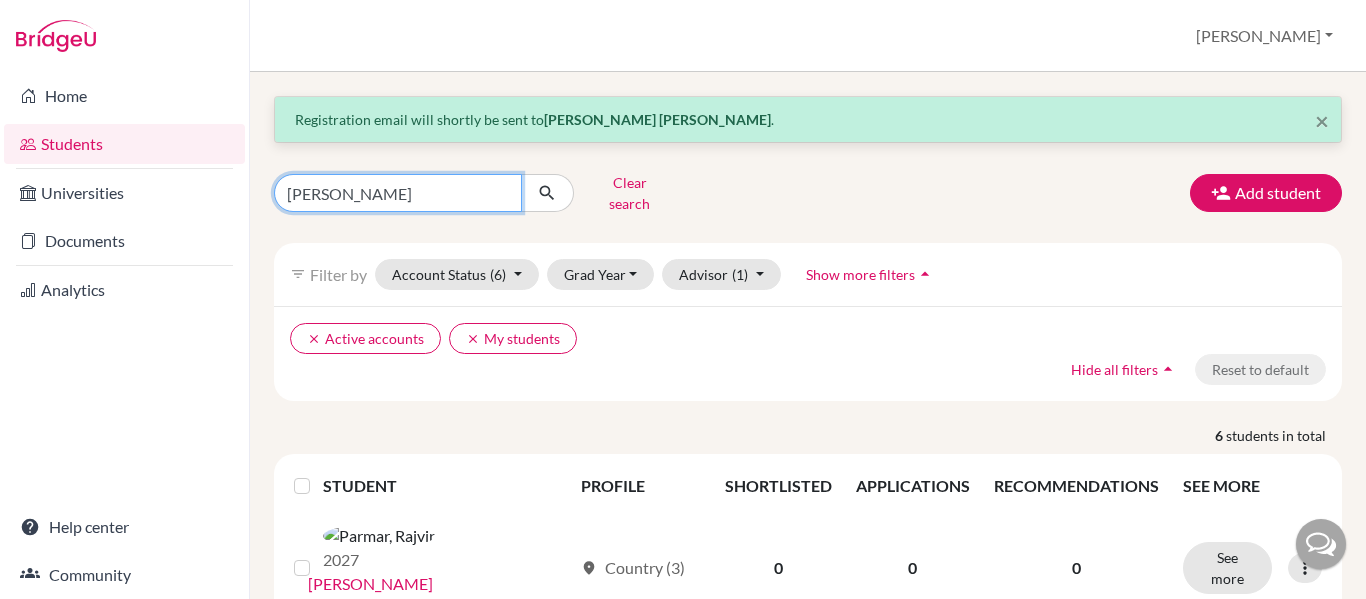 click on "Raj" at bounding box center (398, 193) 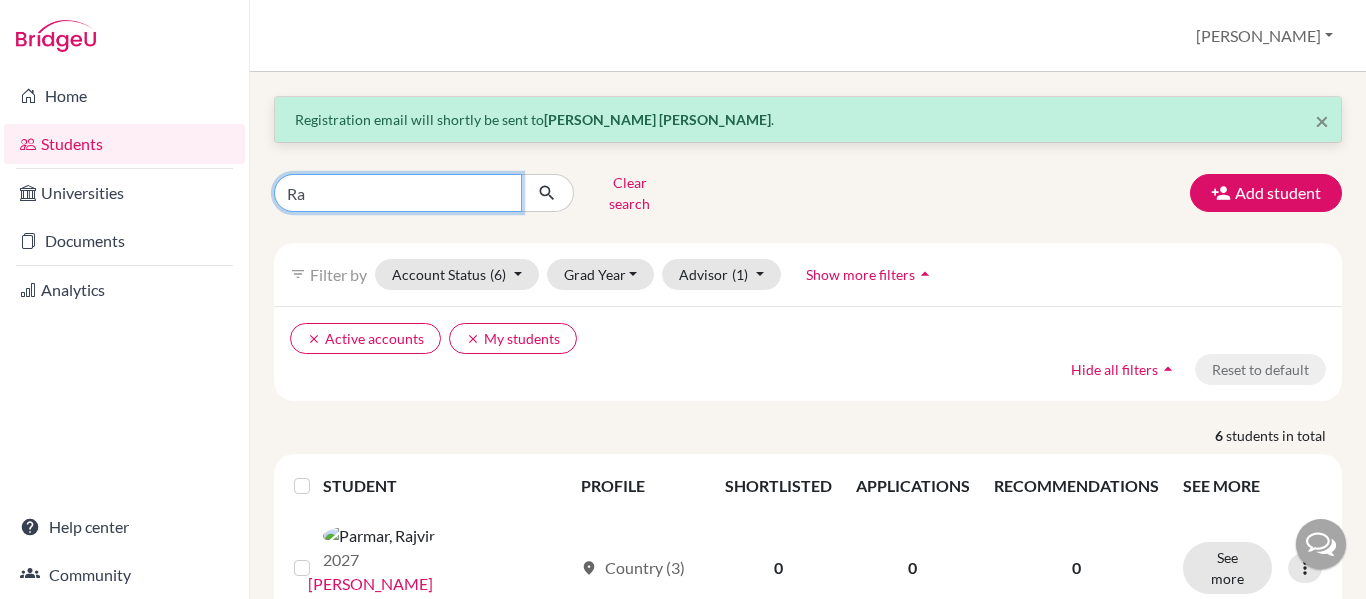 type on "R" 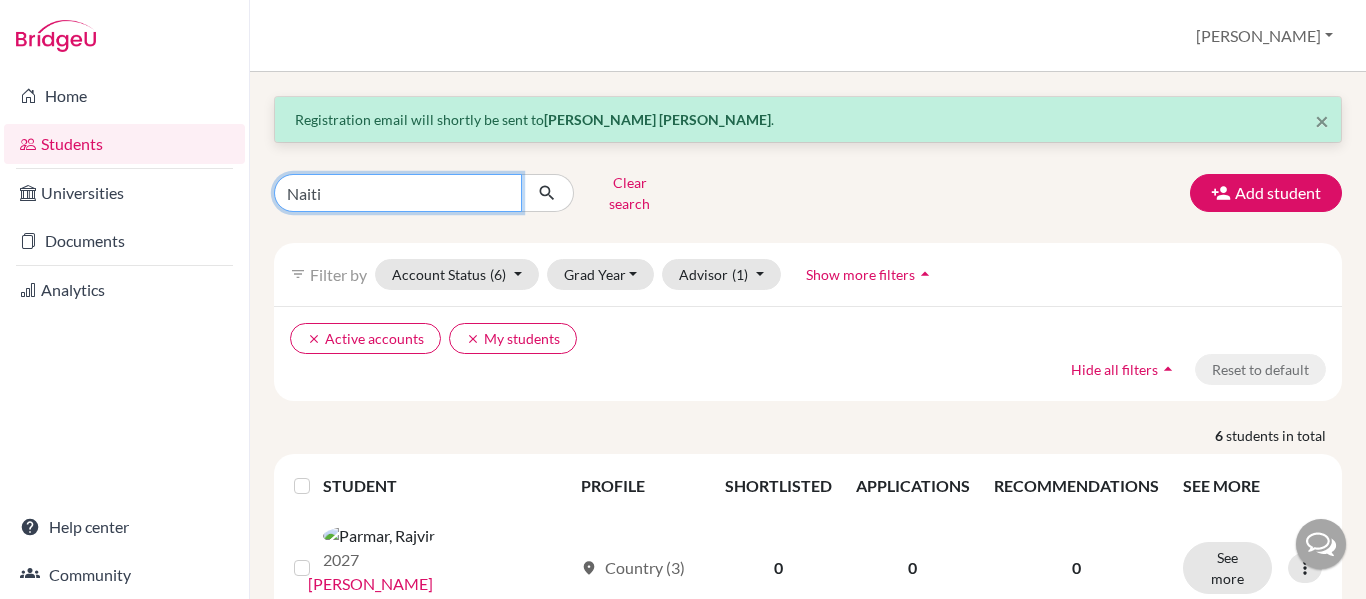 type on "Naitik" 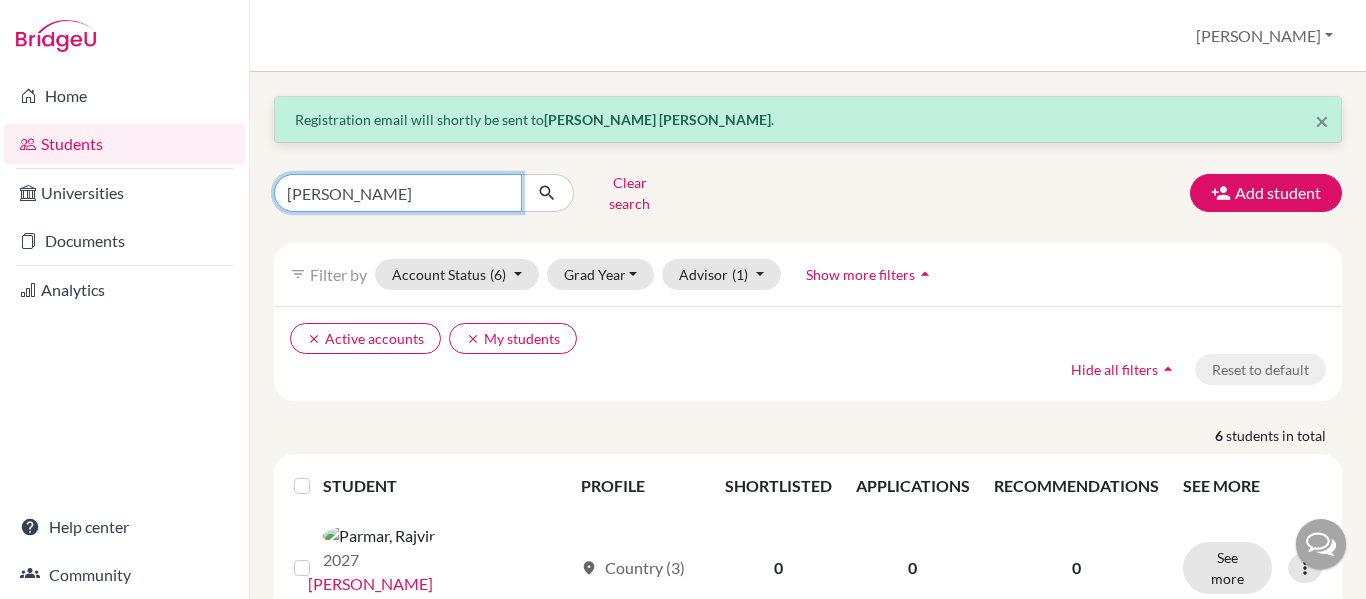 click at bounding box center [547, 193] 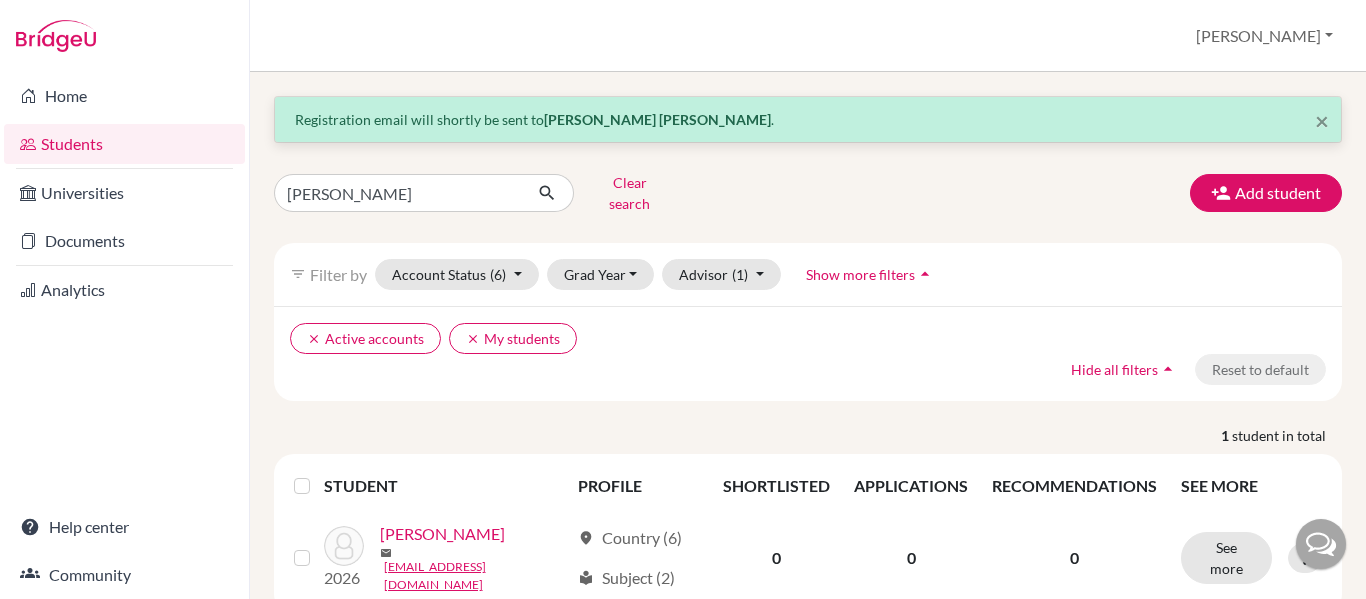 scroll, scrollTop: 41, scrollLeft: 0, axis: vertical 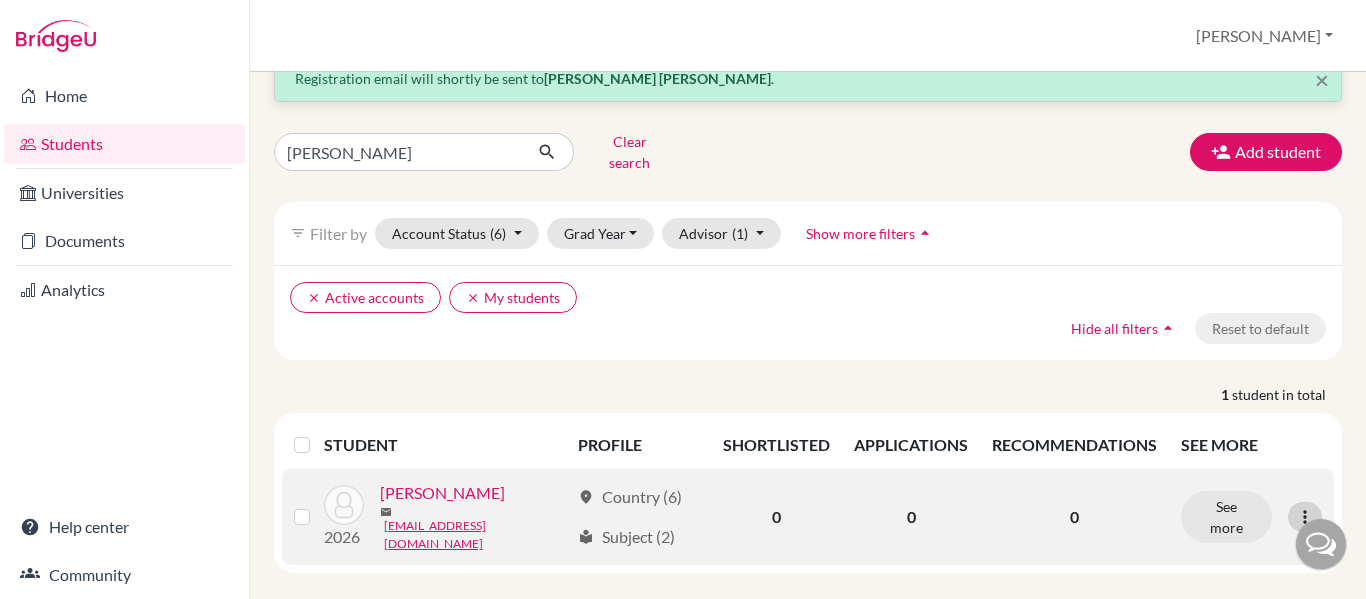click at bounding box center (1305, 517) 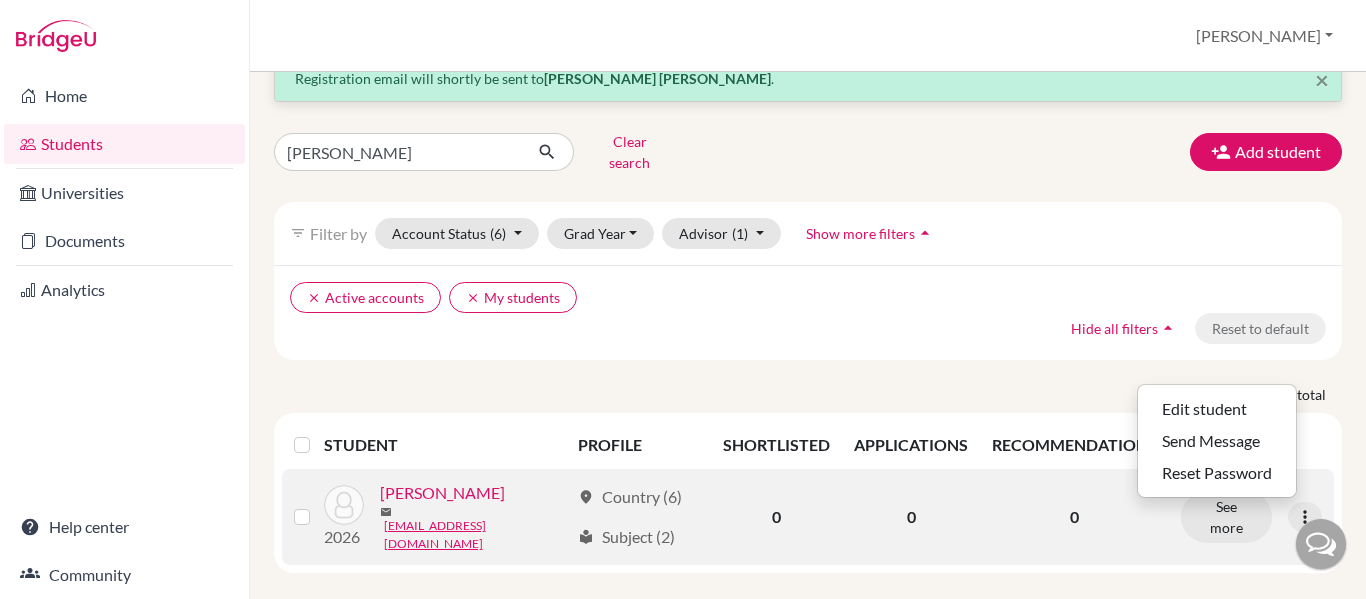 click on "0" at bounding box center [776, 517] 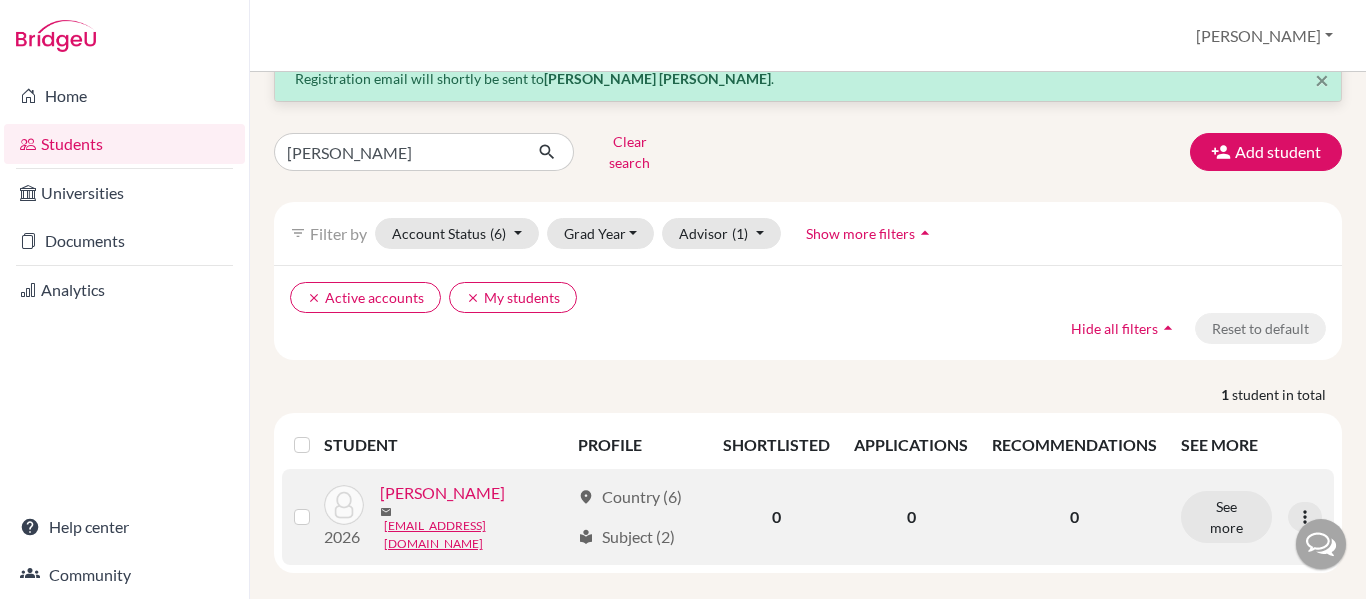 click on "AGARWAL, NAITIK" at bounding box center (442, 493) 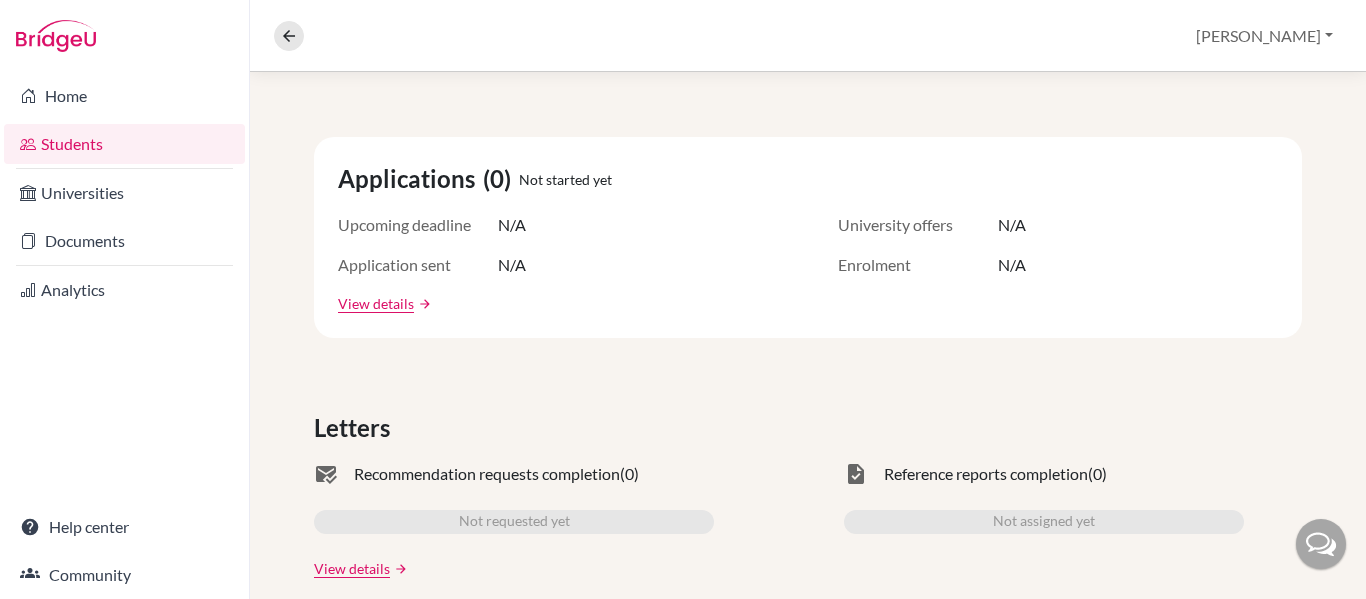 scroll, scrollTop: 0, scrollLeft: 0, axis: both 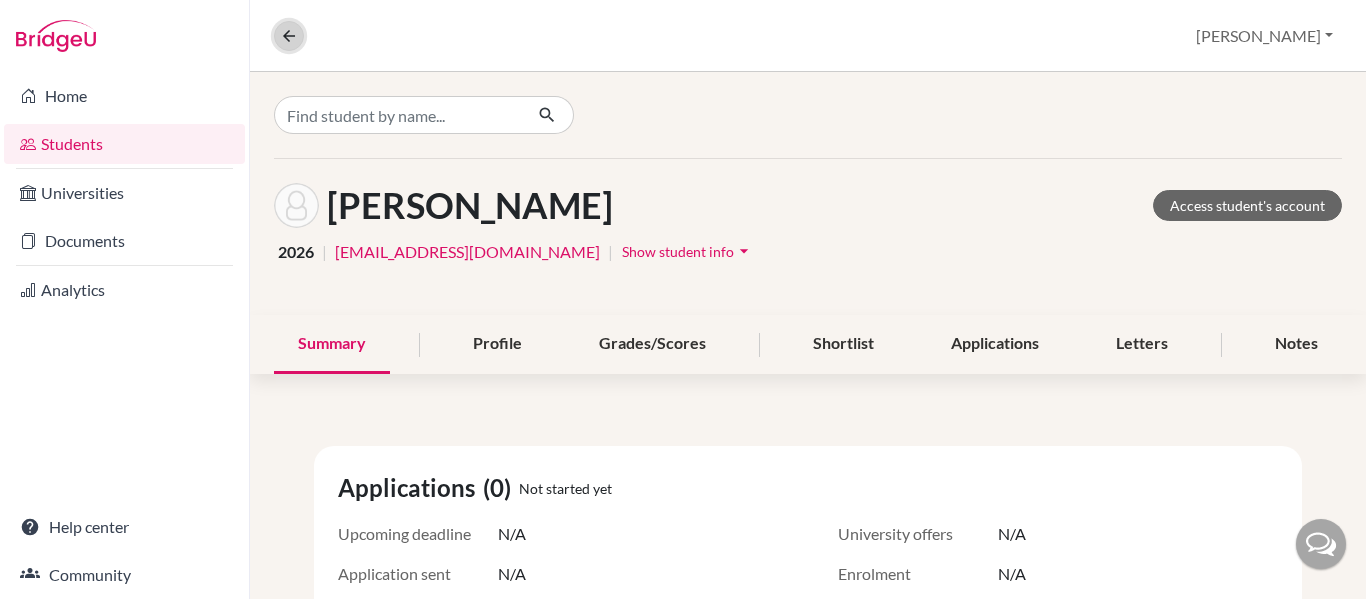 click at bounding box center [289, 36] 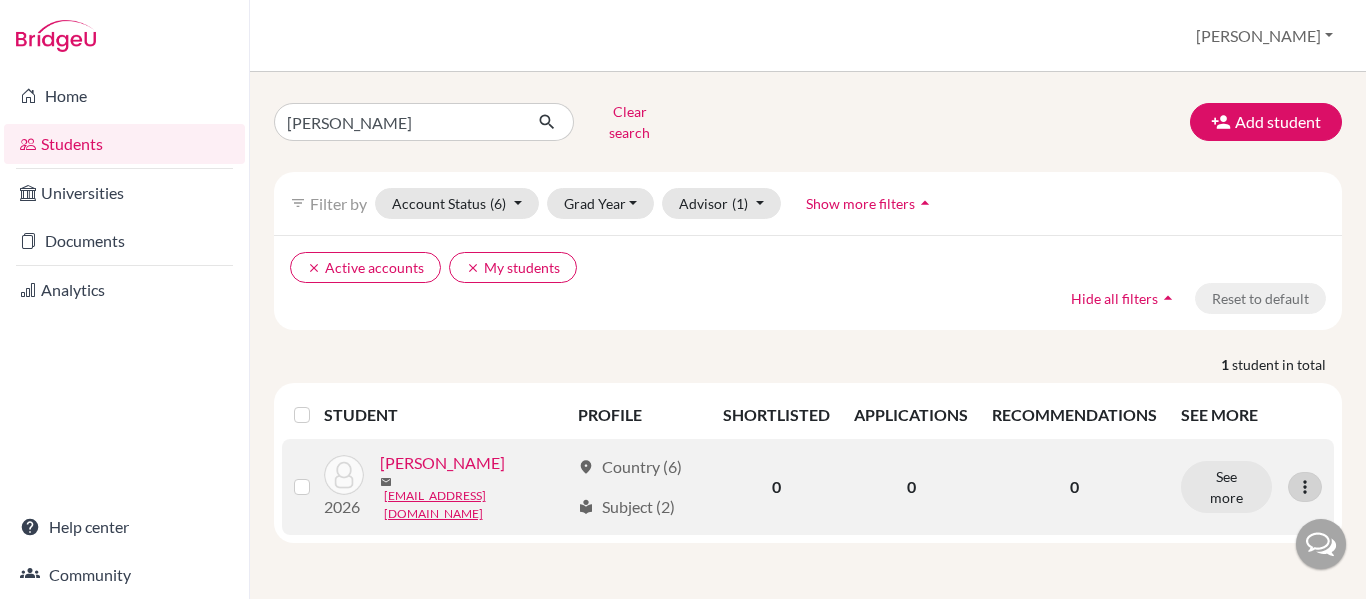 click at bounding box center (1305, 487) 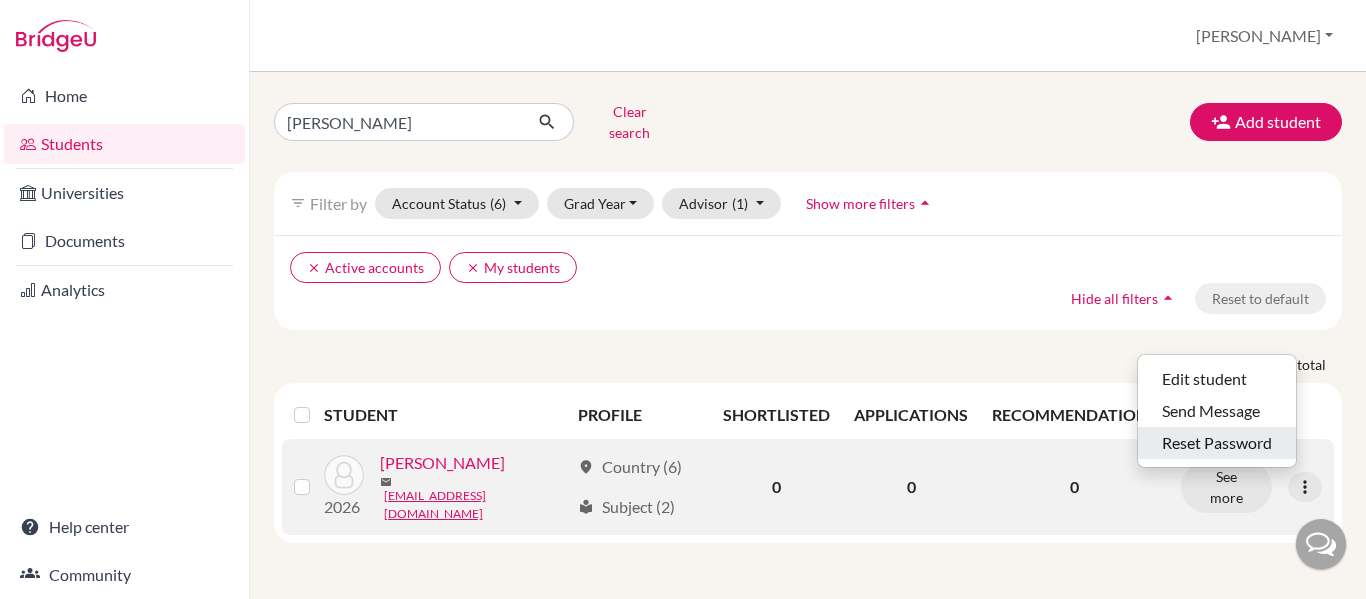 click on "Reset Password" at bounding box center (1217, 443) 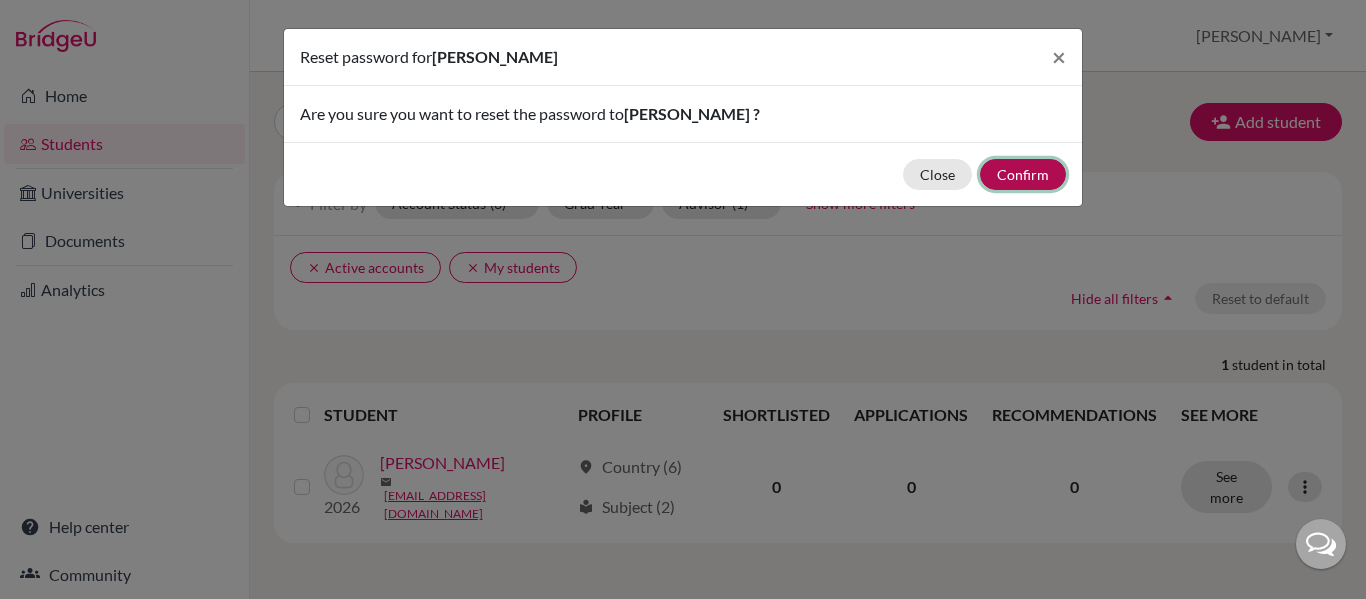 click on "Confirm" at bounding box center [1023, 174] 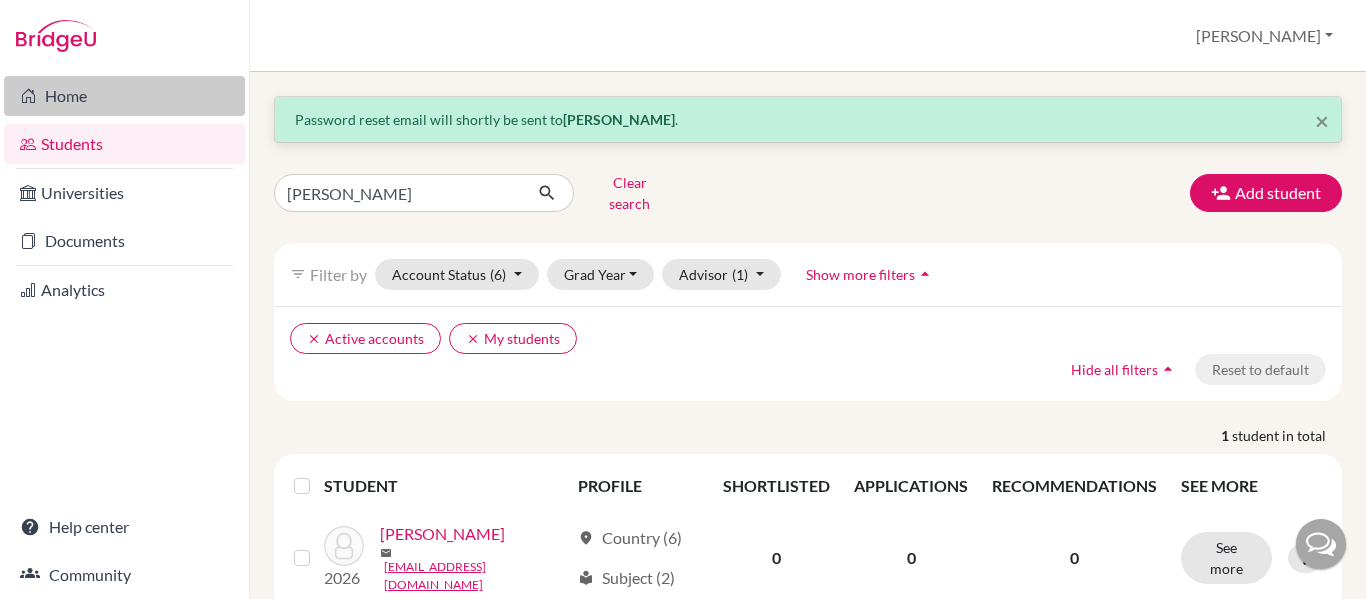 click on "Home" at bounding box center [124, 96] 